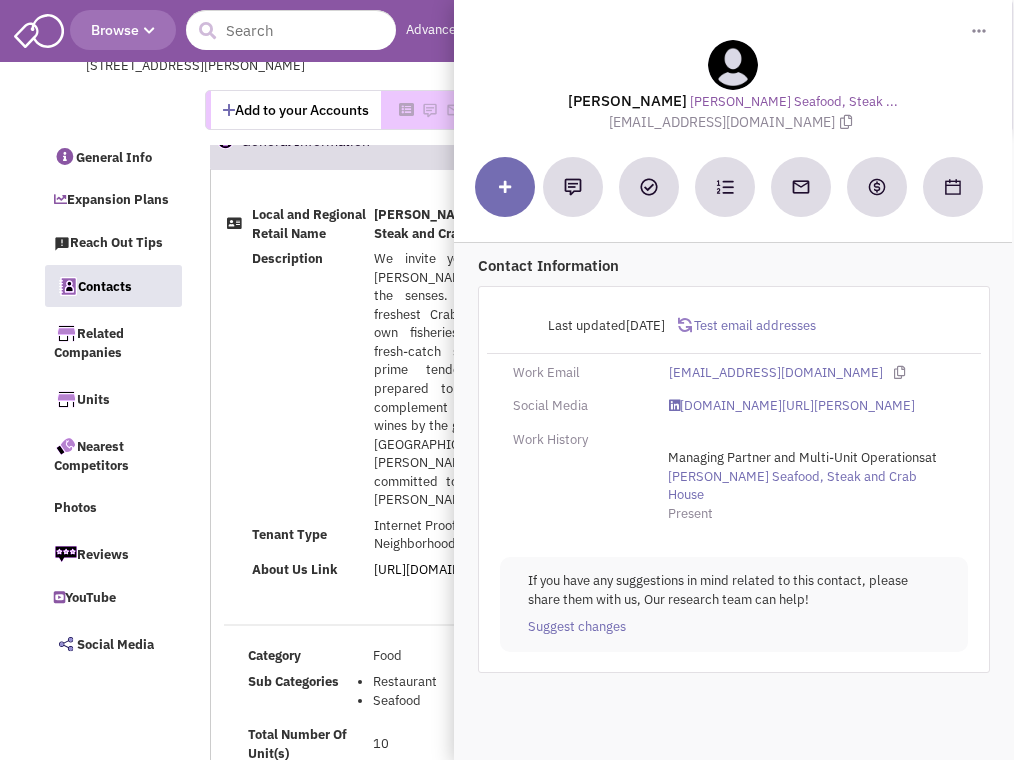 select 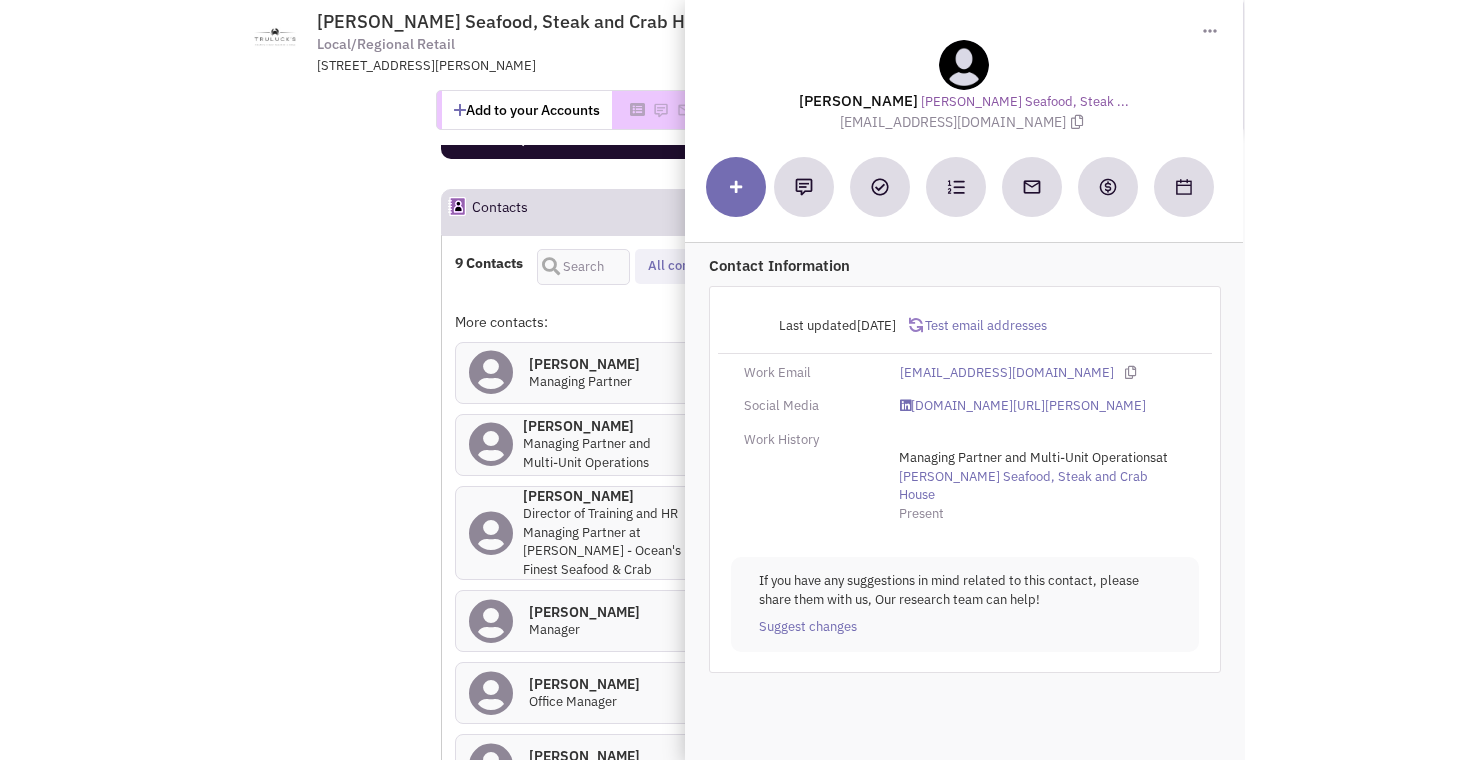 scroll, scrollTop: 0, scrollLeft: 0, axis: both 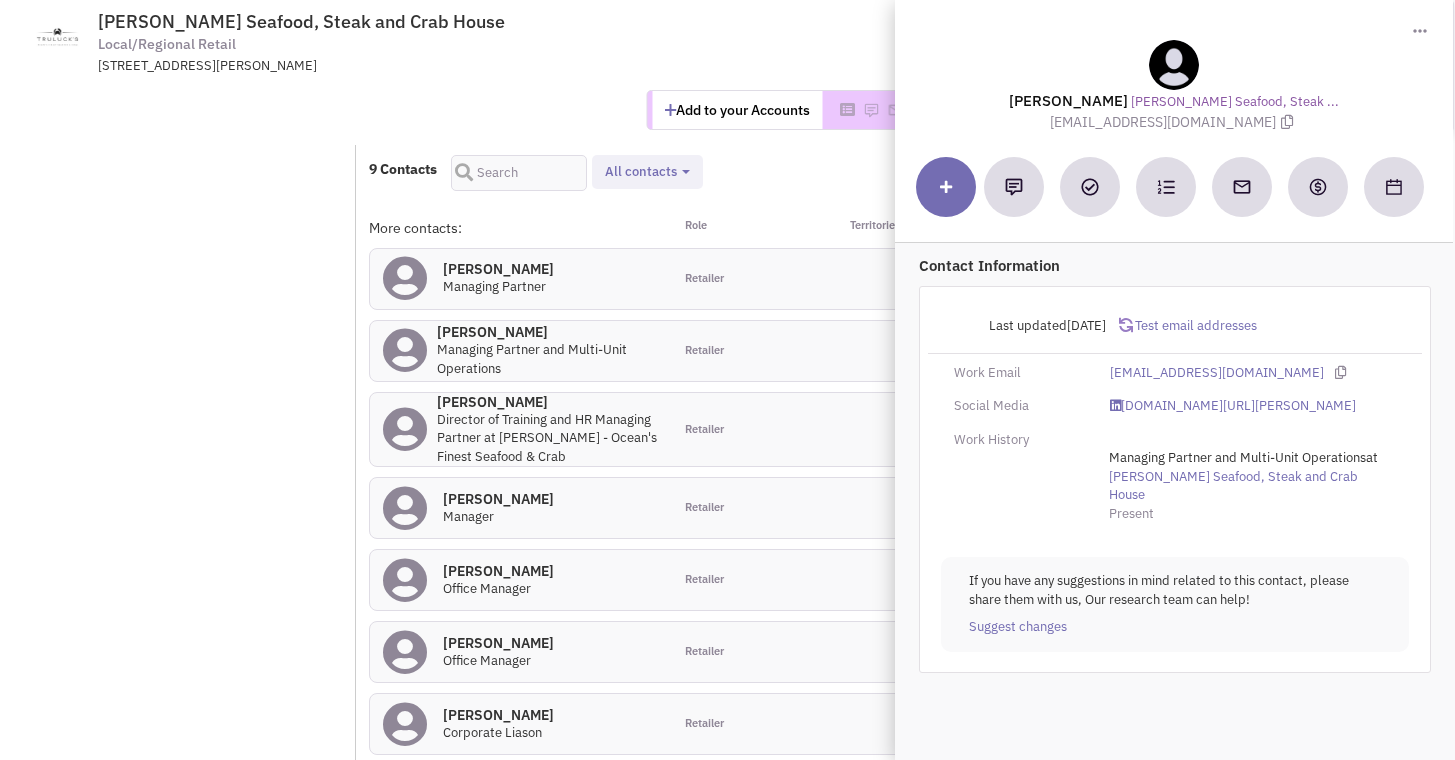 drag, startPoint x: 1104, startPoint y: 467, endPoint x: 1096, endPoint y: 460, distance: 10.630146 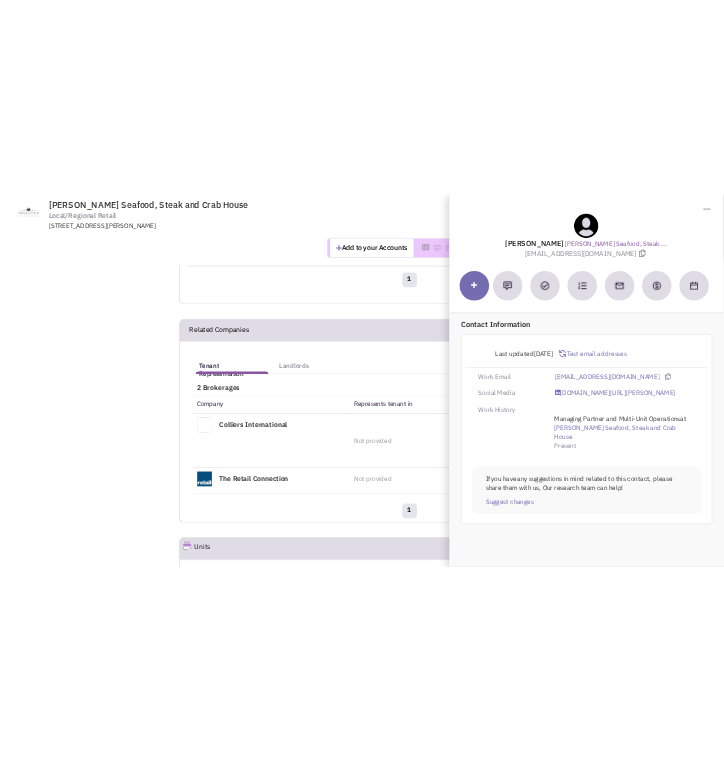 scroll, scrollTop: 3013, scrollLeft: 0, axis: vertical 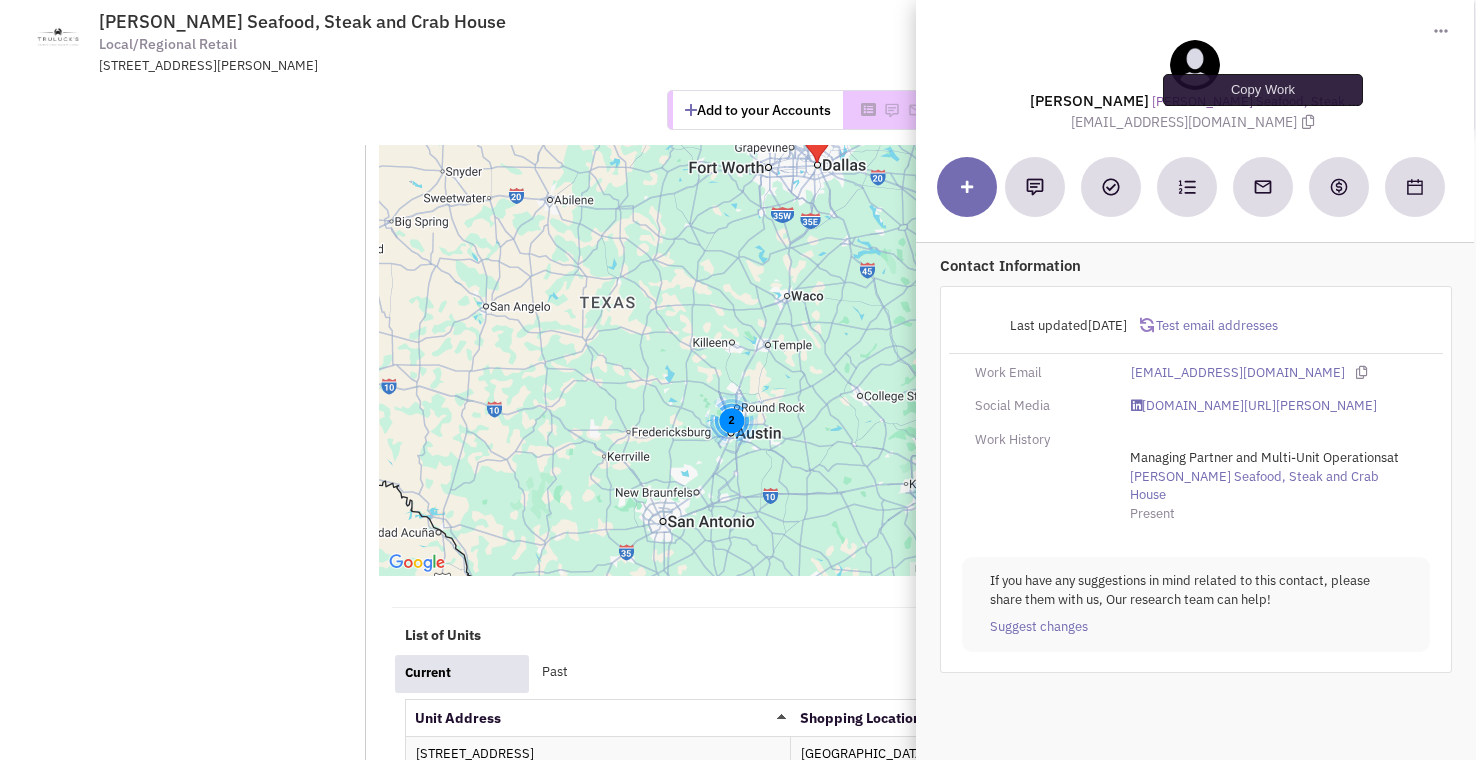 click at bounding box center (1308, 122) 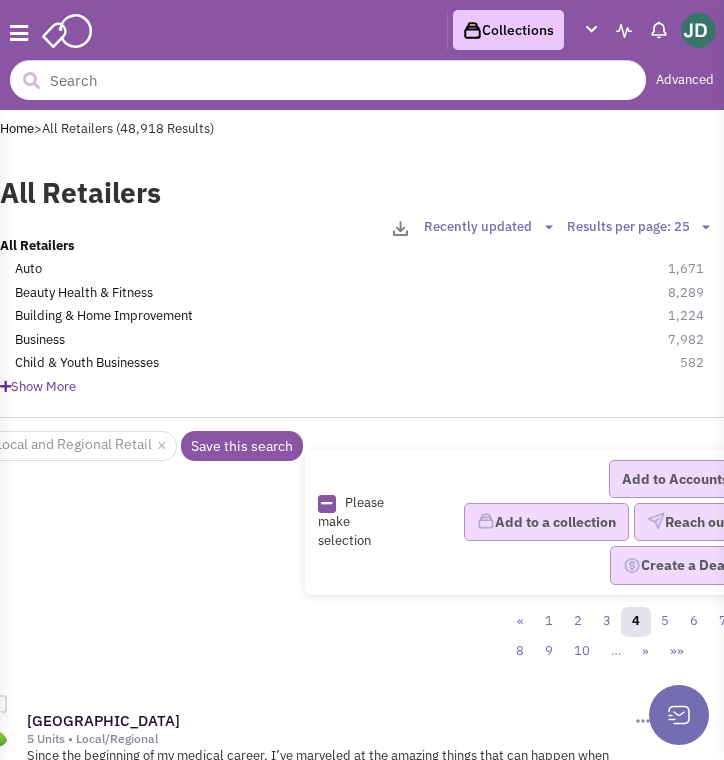 scroll, scrollTop: 2821, scrollLeft: 0, axis: vertical 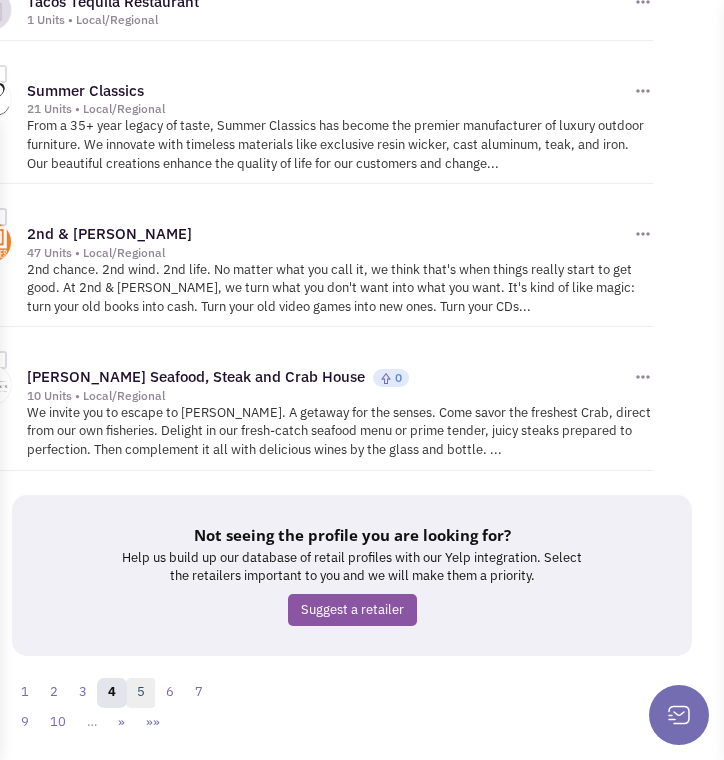 click on "5" at bounding box center [141, 693] 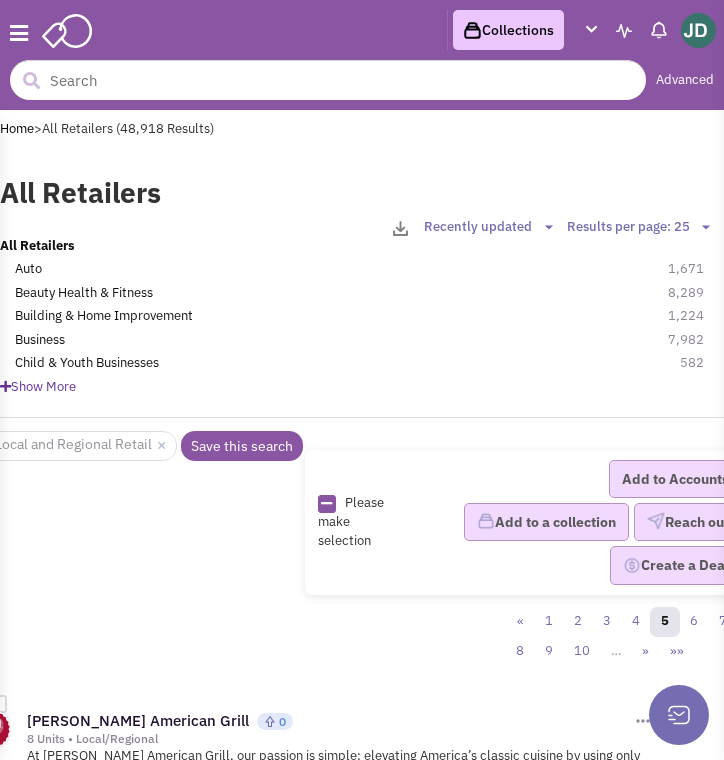 scroll, scrollTop: 0, scrollLeft: 0, axis: both 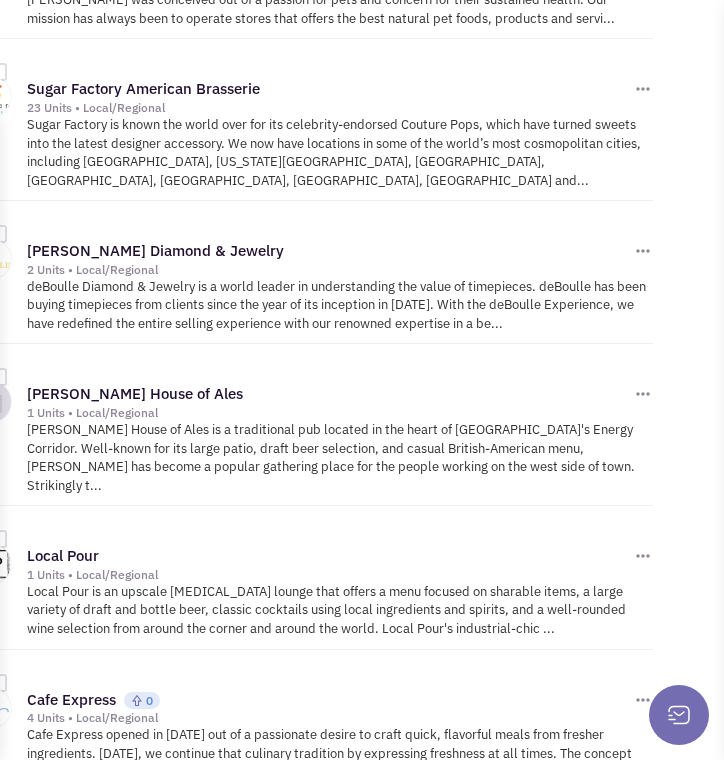 click on "[PERSON_NAME] House of Ales is a traditional pub located in the heart of [GEOGRAPHIC_DATA]'s Energy Corridor. Well-known for its large patio, draft beer selection, and casual British-American menu, [PERSON_NAME] has become a popular gathering place for the people working on the west side of town. Strikingly t..." at bounding box center (340, 458) 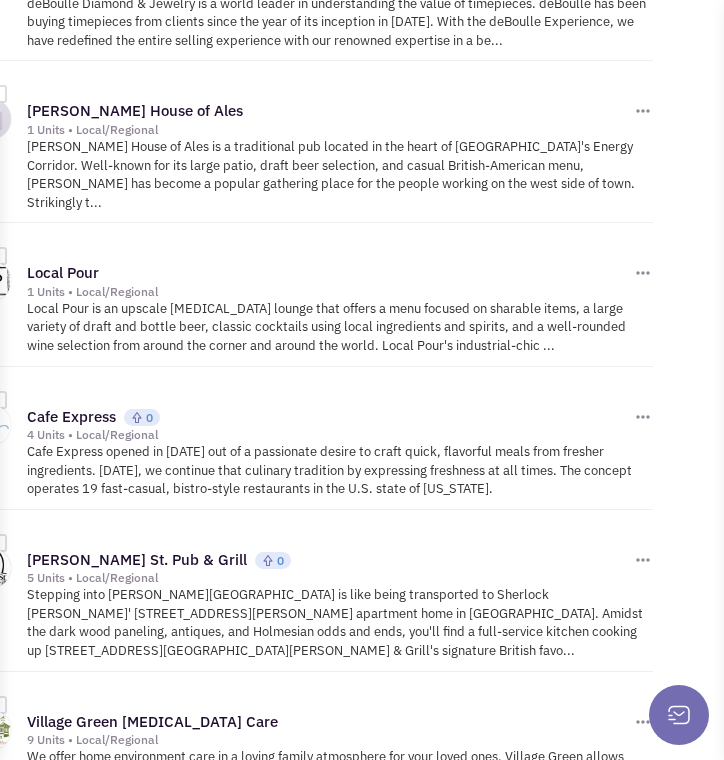 scroll, scrollTop: 1463, scrollLeft: 0, axis: vertical 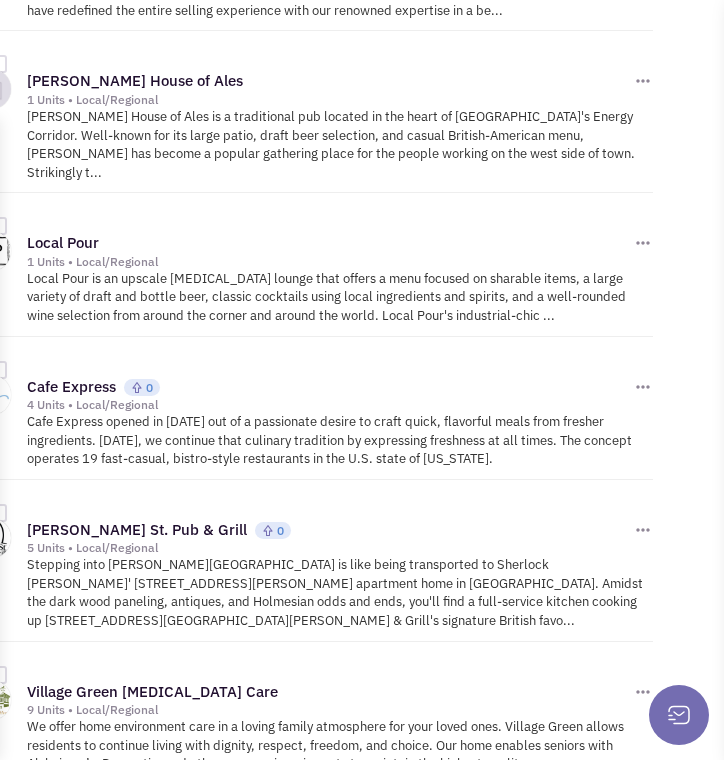 click on "Cafe Express opened in [DATE] out of a passionate desire to craft quick, flavorful meals from fresher ingredients. [DATE], we continue that culinary tradition by expressing freshness at all times. The concept operates 19 fast-casual, bistro-style restaurants in the U.S. state of [US_STATE]." at bounding box center (340, 441) 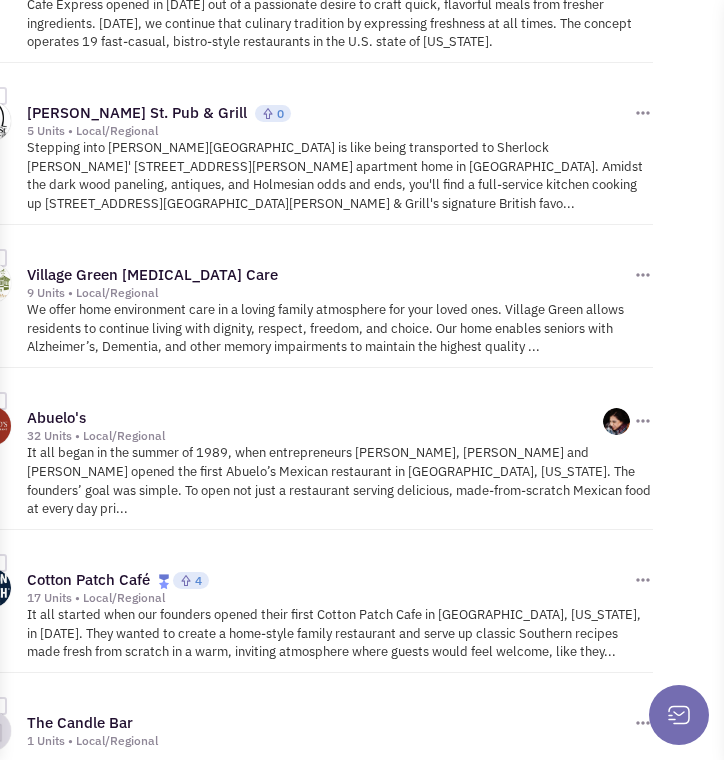 scroll, scrollTop: 1881, scrollLeft: 0, axis: vertical 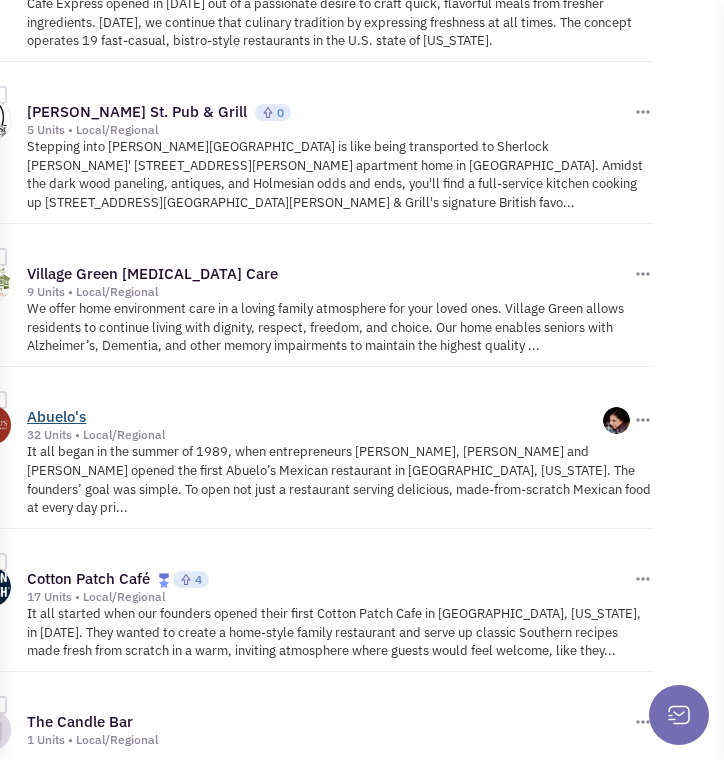 click on "Abuelo's" at bounding box center (56, 416) 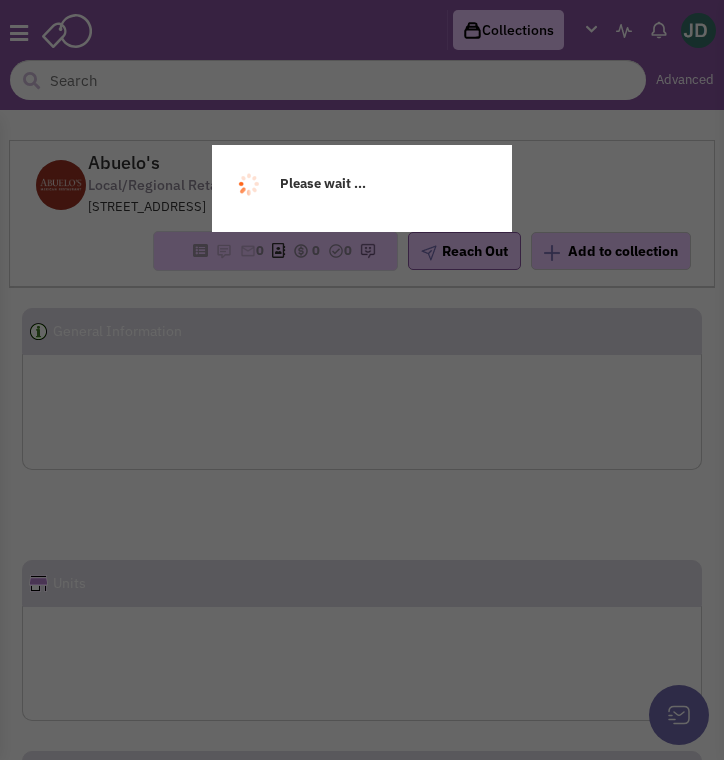 scroll, scrollTop: 0, scrollLeft: 0, axis: both 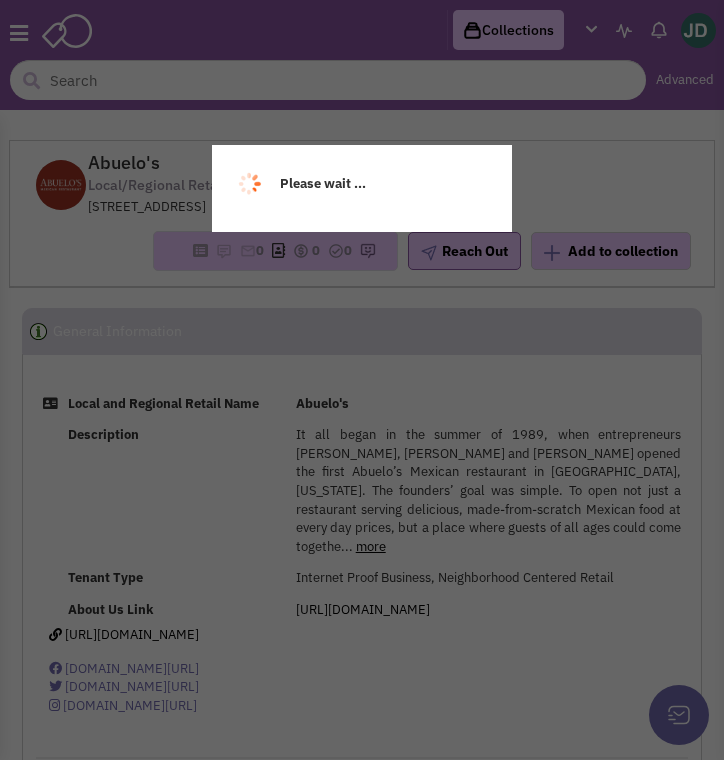 select 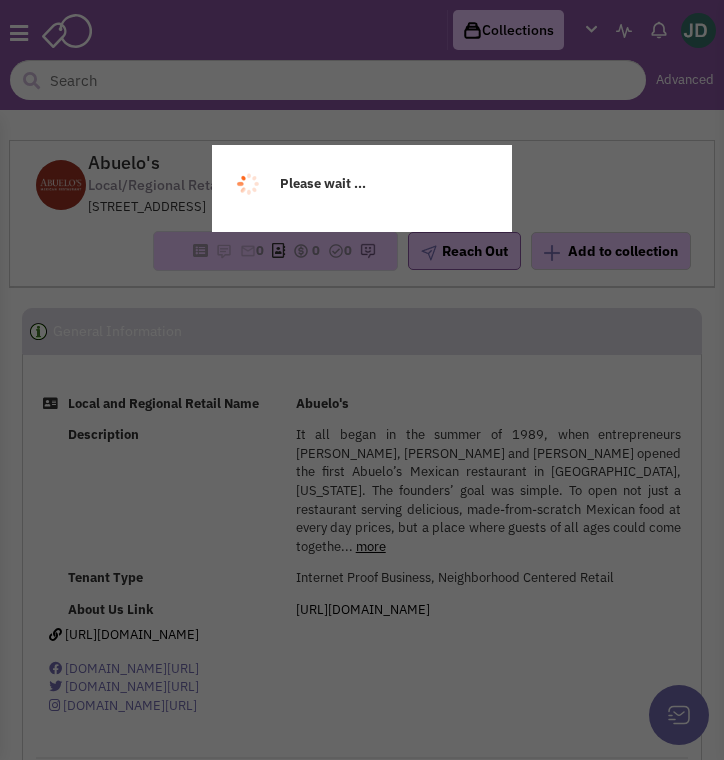 select 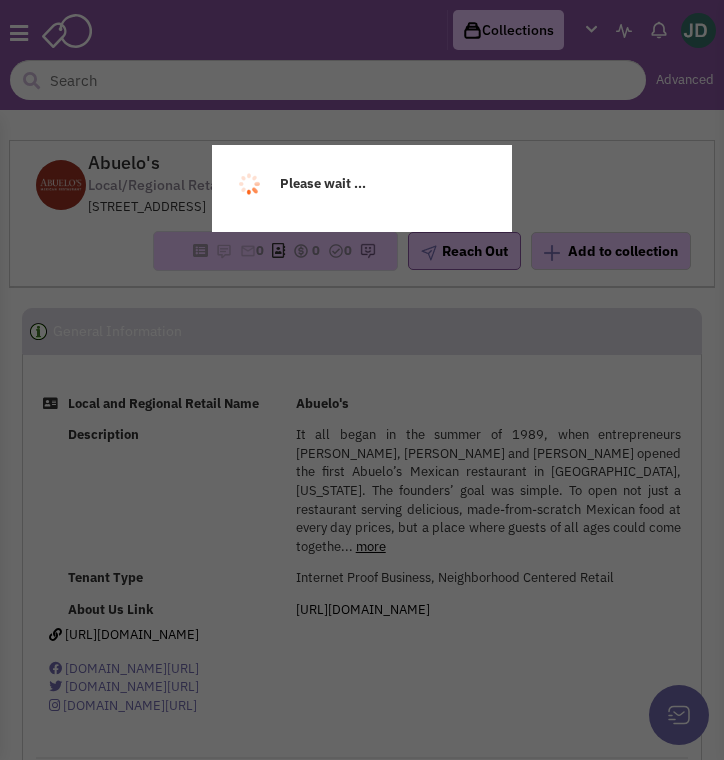 select 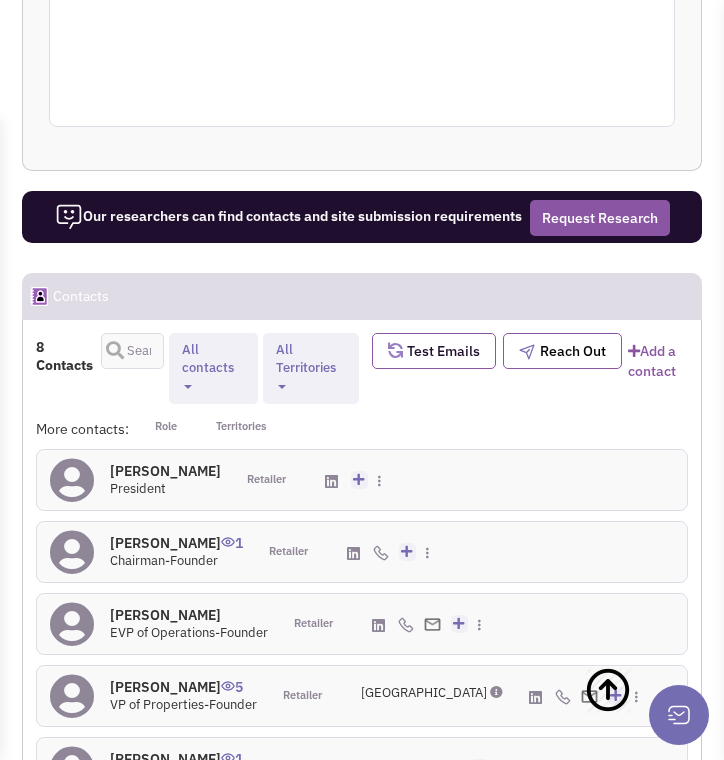 scroll, scrollTop: 2867, scrollLeft: 0, axis: vertical 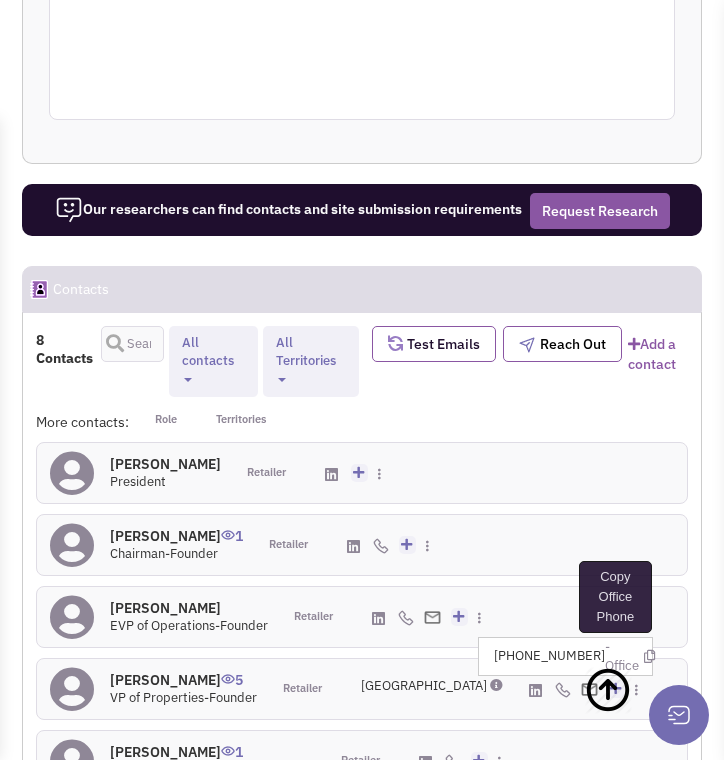 click at bounding box center [649, 656] 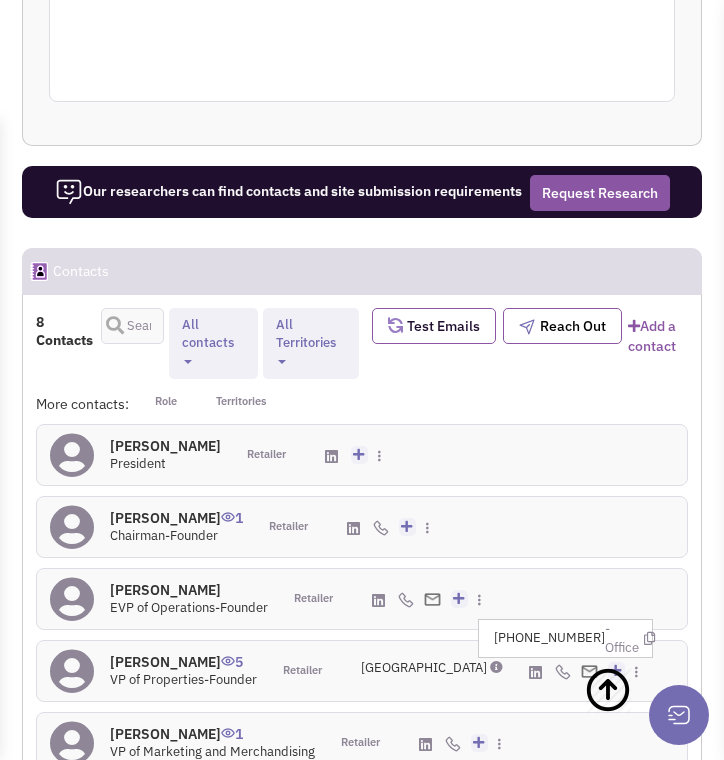 scroll, scrollTop: 2889, scrollLeft: 0, axis: vertical 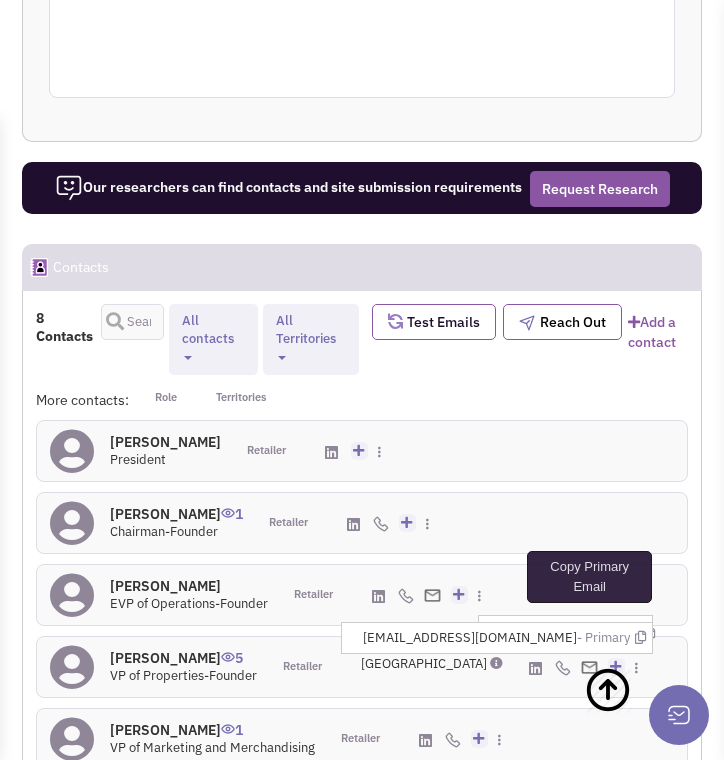 click at bounding box center [640, 637] 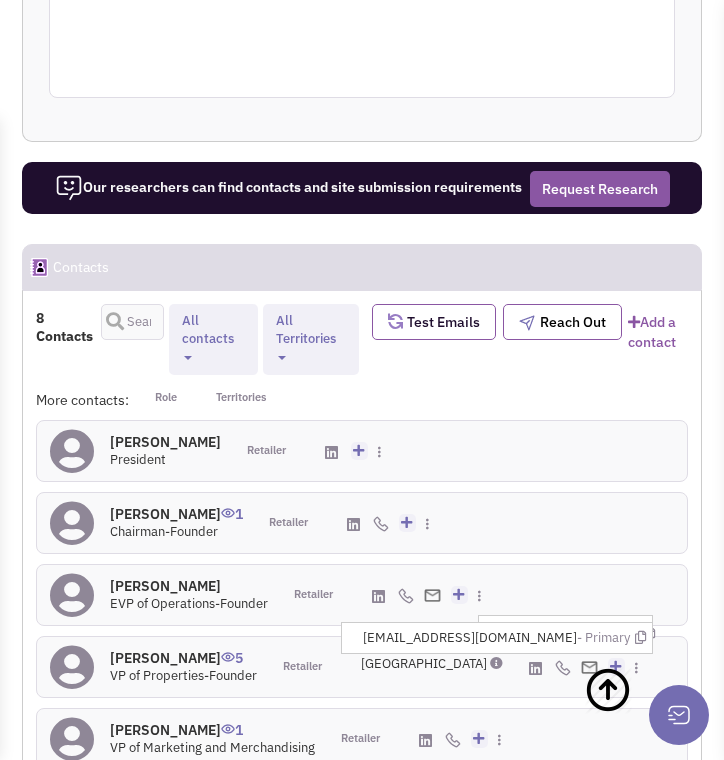scroll, scrollTop: 2909, scrollLeft: 0, axis: vertical 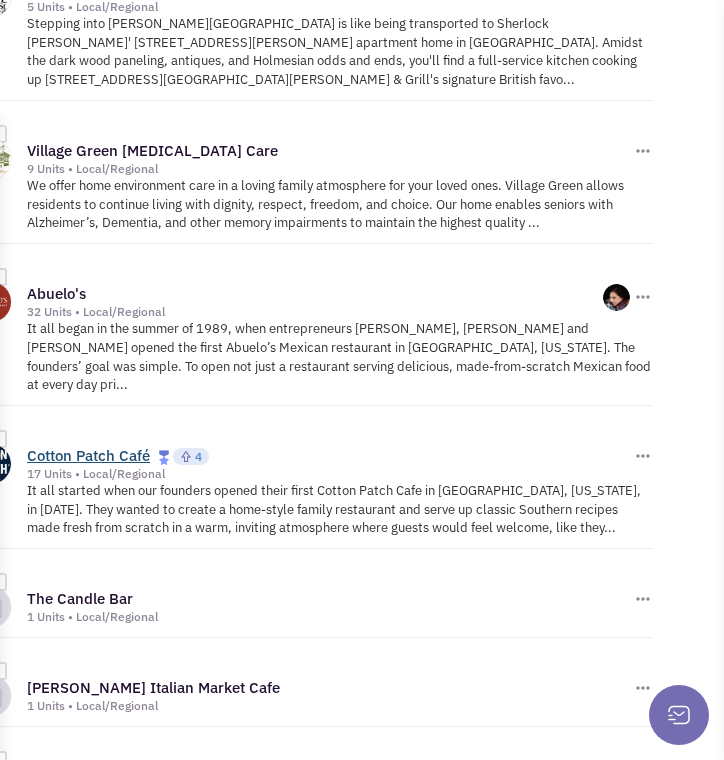 click on "Cotton Patch Café" at bounding box center [88, 455] 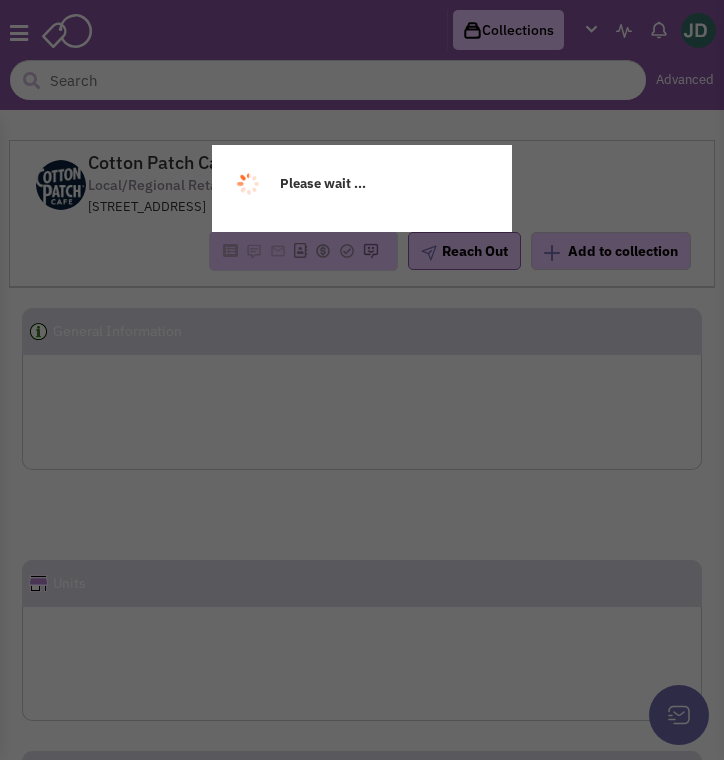 scroll, scrollTop: 0, scrollLeft: 0, axis: both 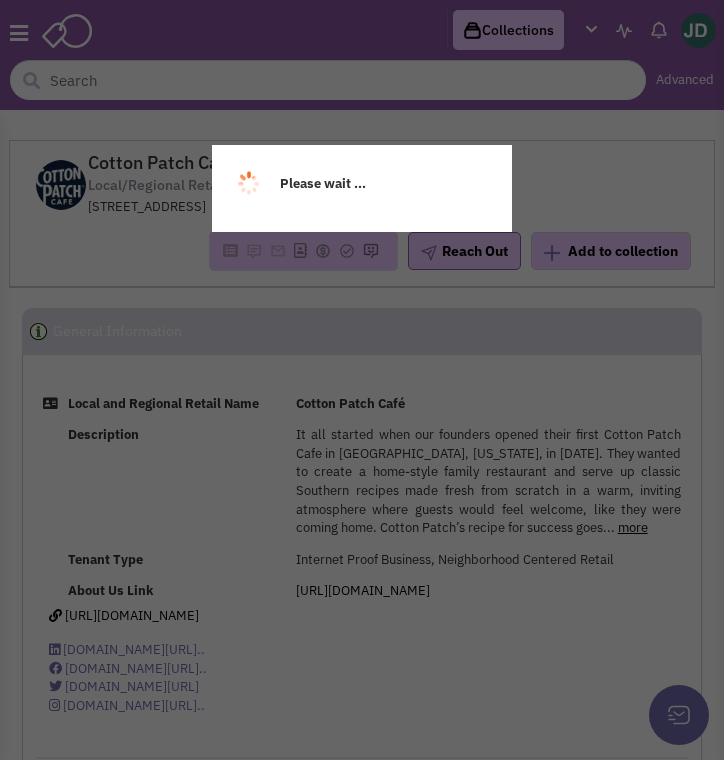 select 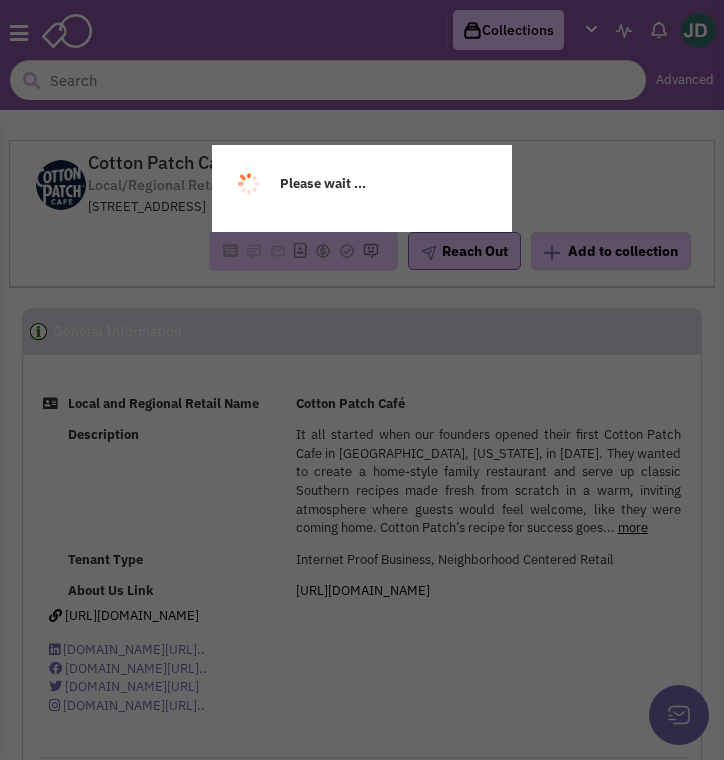 select 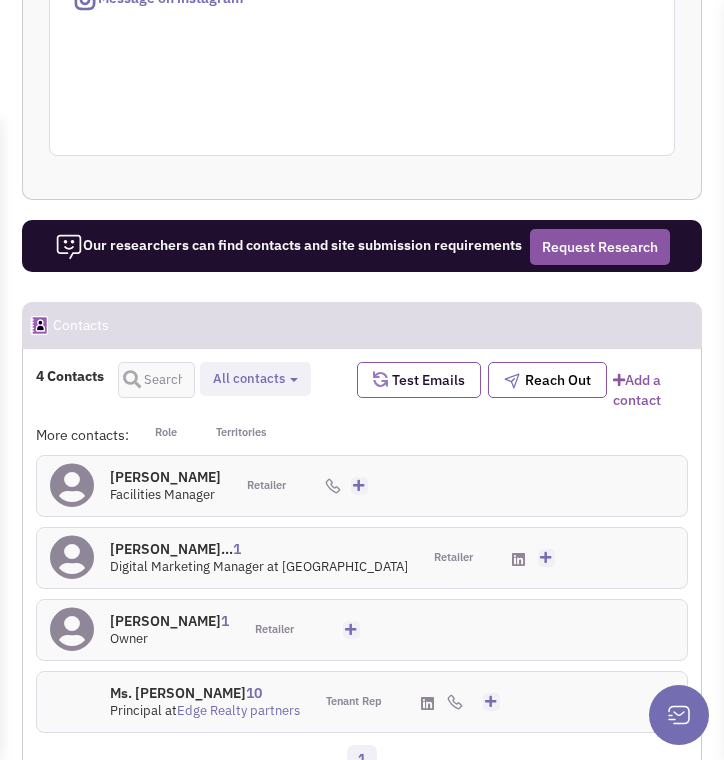 scroll, scrollTop: 2196, scrollLeft: 0, axis: vertical 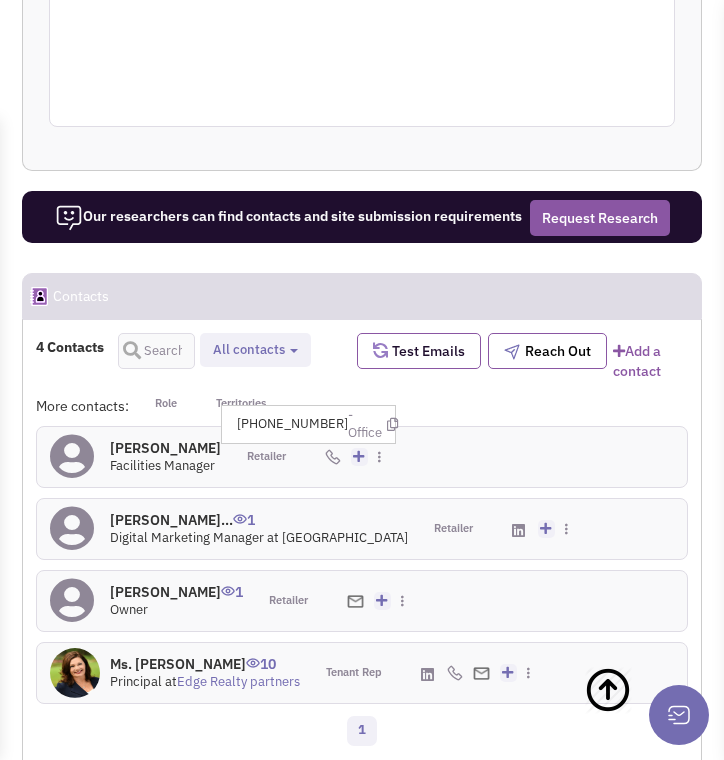 click at bounding box center (333, 457) 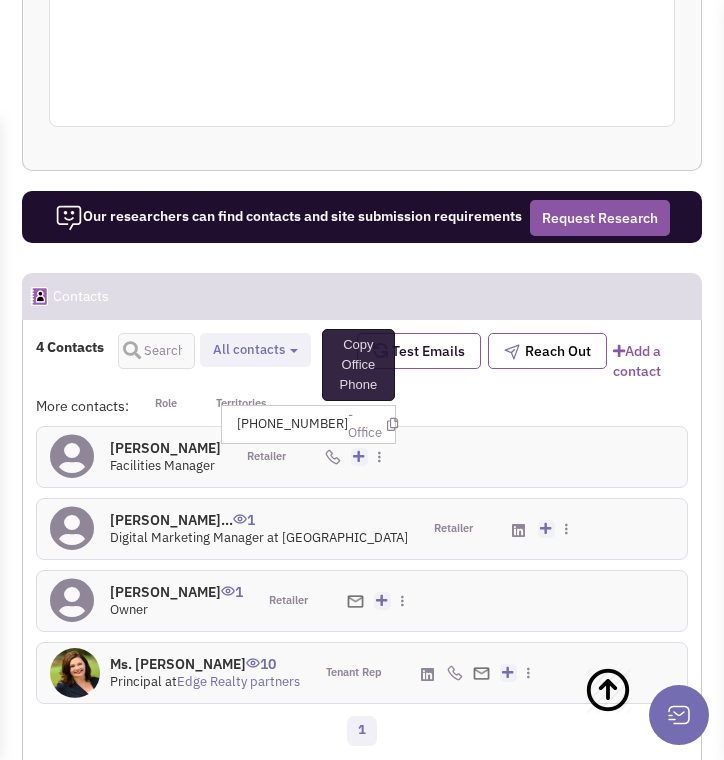 click at bounding box center (392, 424) 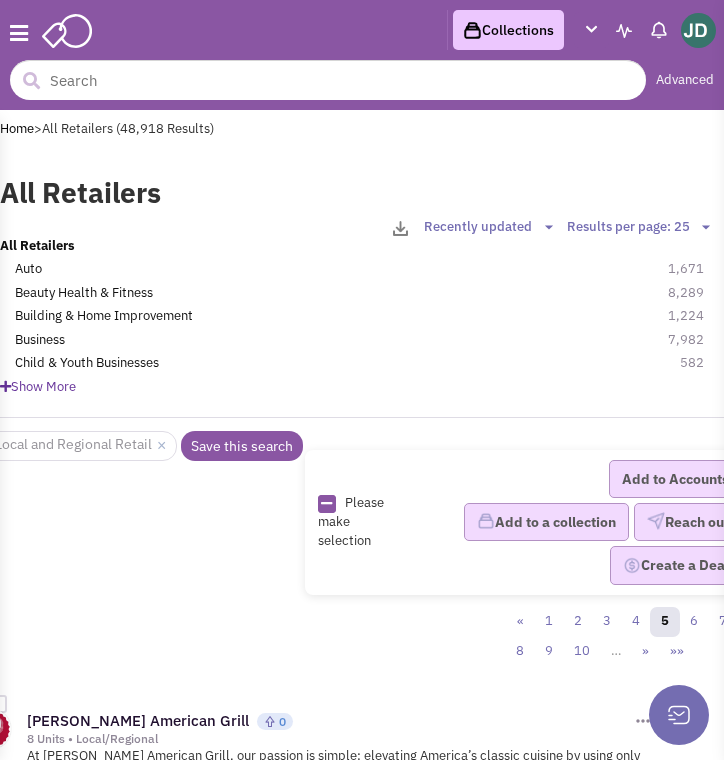 scroll, scrollTop: 2004, scrollLeft: 0, axis: vertical 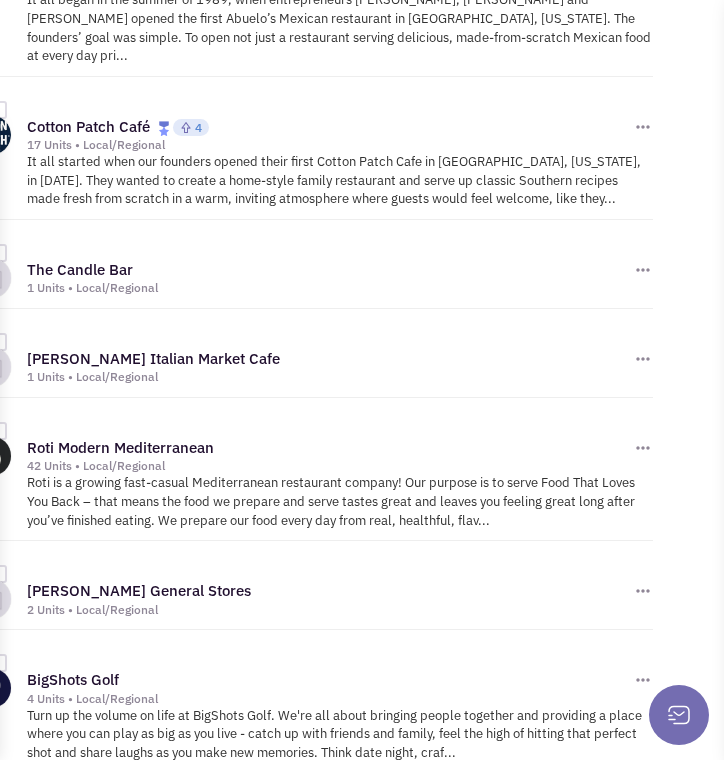 click on "D’Amico’s Italian Market Cafe" at bounding box center (328, 359) 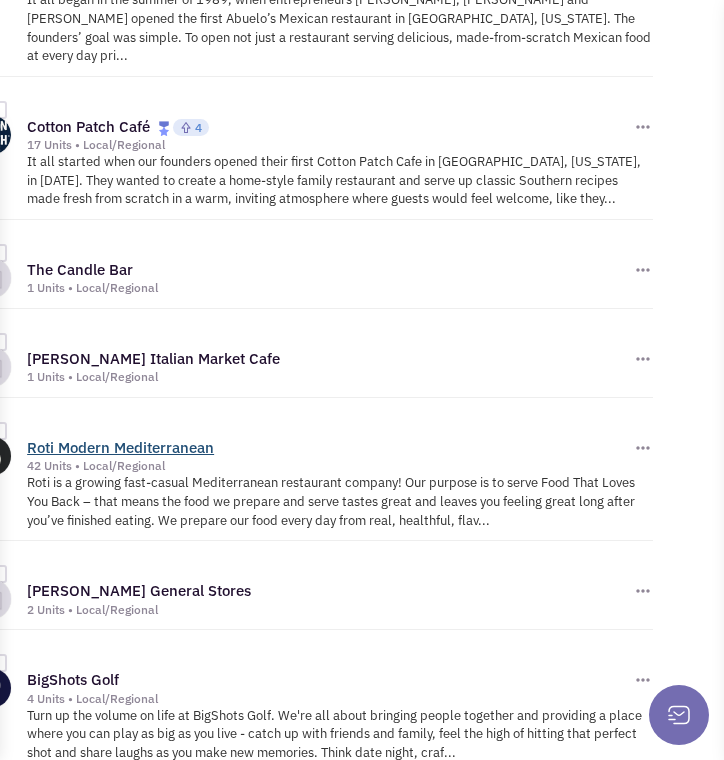 click on "Roti Modern Mediterranean" at bounding box center [120, 447] 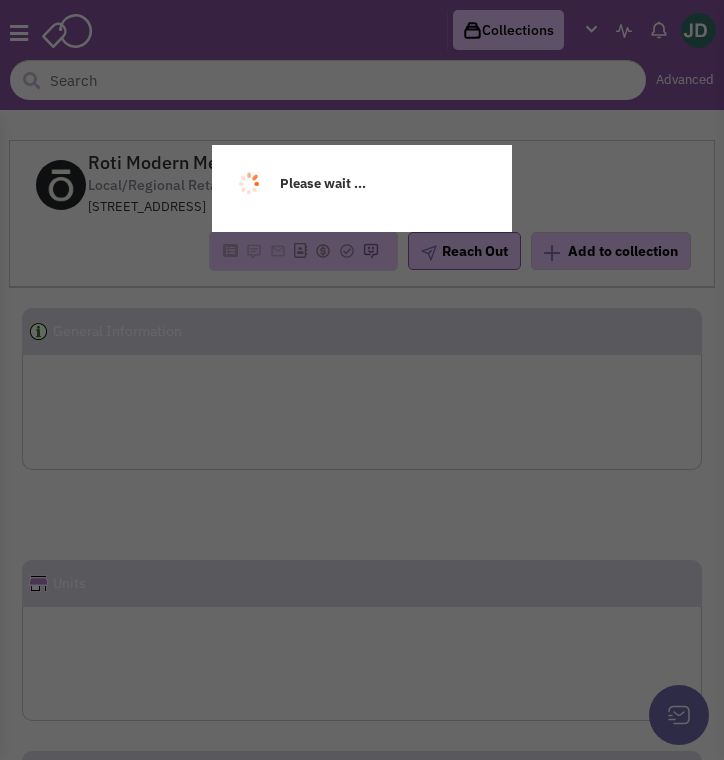 scroll, scrollTop: 0, scrollLeft: 0, axis: both 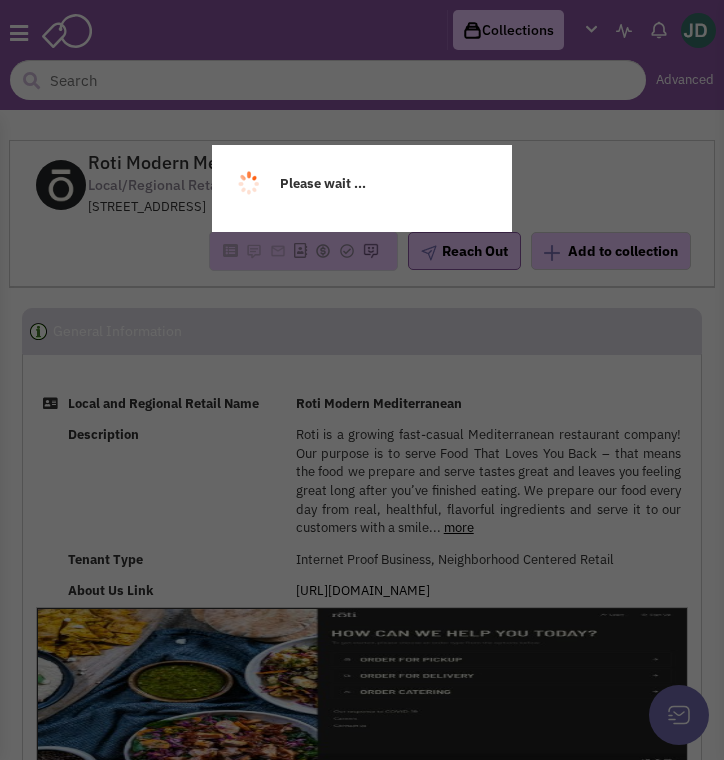 select 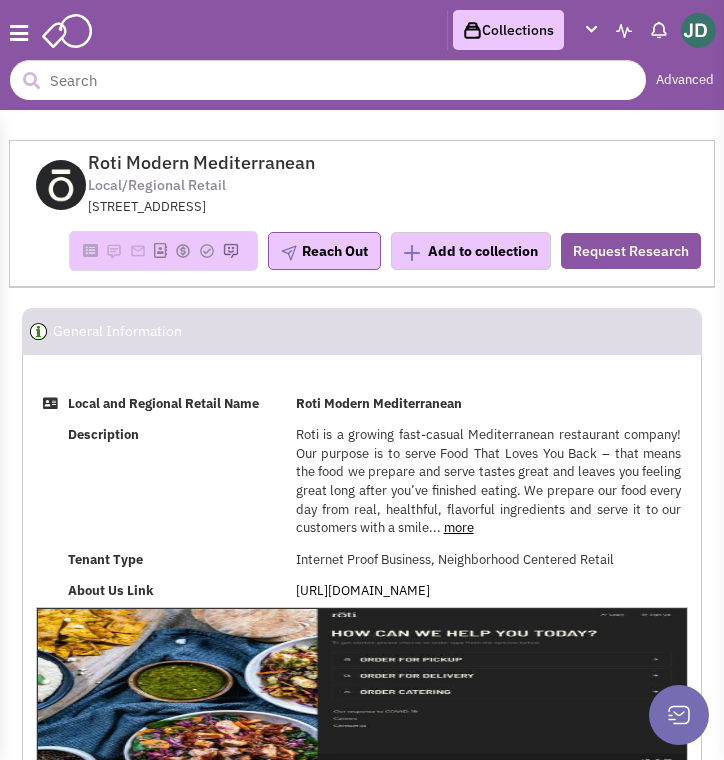 select 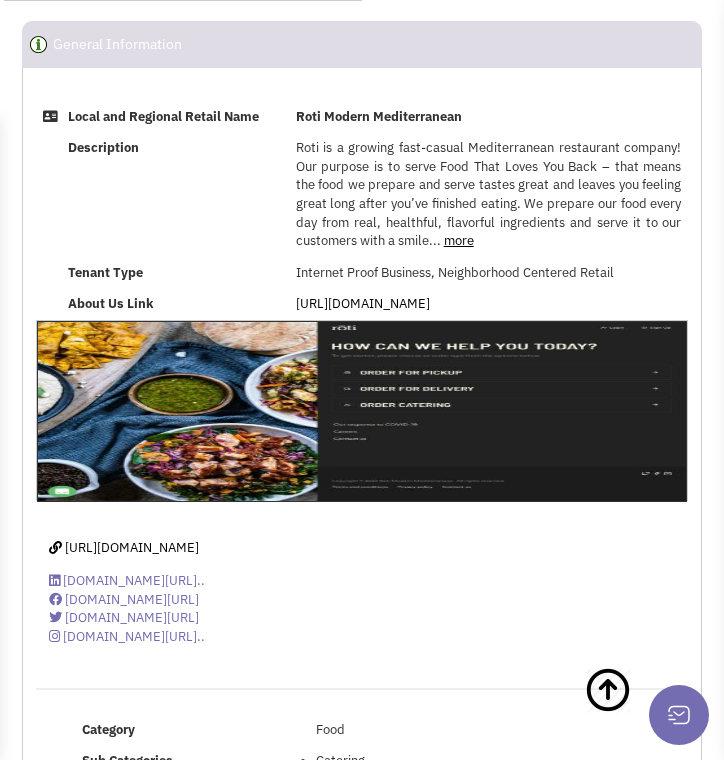 scroll, scrollTop: 0, scrollLeft: 0, axis: both 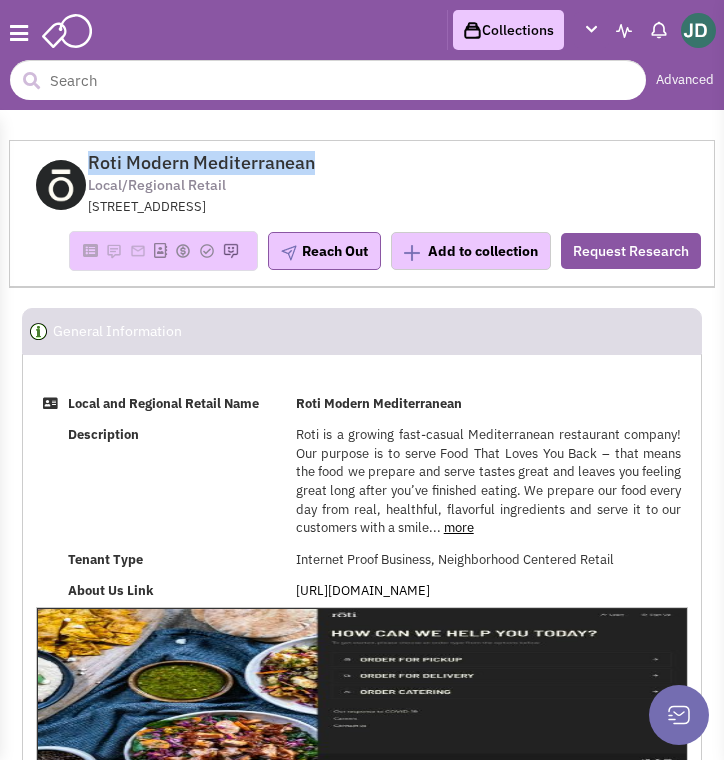 drag, startPoint x: 85, startPoint y: 158, endPoint x: 338, endPoint y: 165, distance: 253.09682 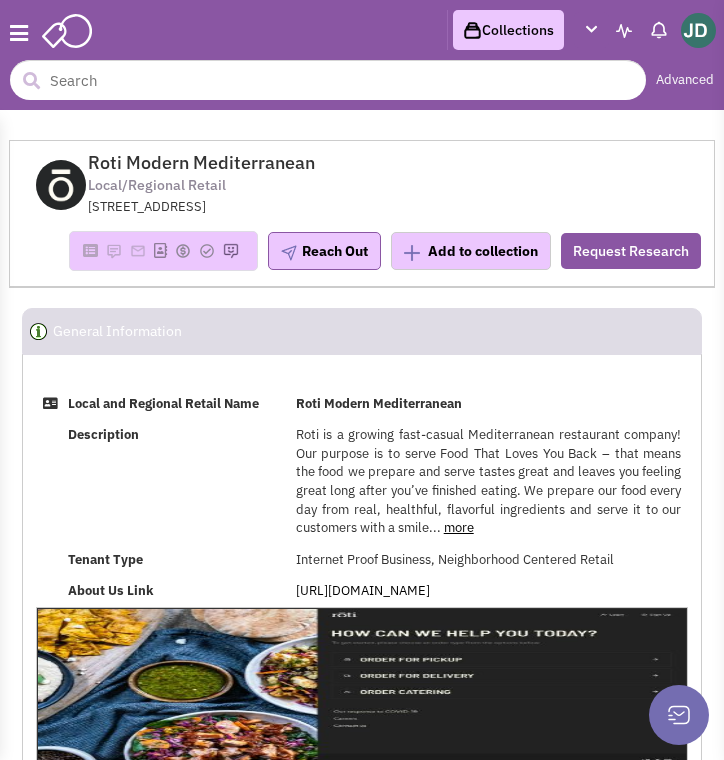 click on "Browse
Advanced
Collections
Cadences  0
Deals" at bounding box center [362, 55] 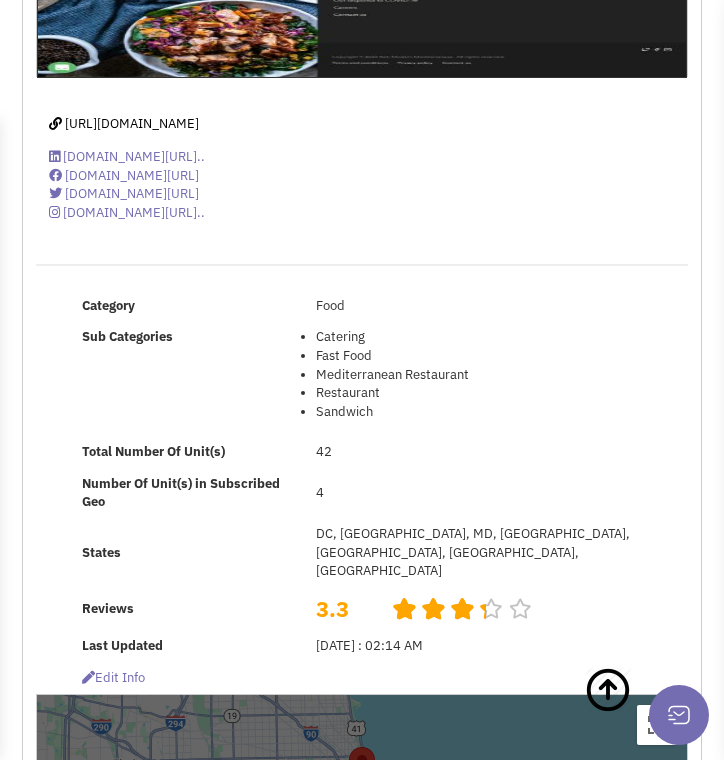 scroll, scrollTop: 478, scrollLeft: 0, axis: vertical 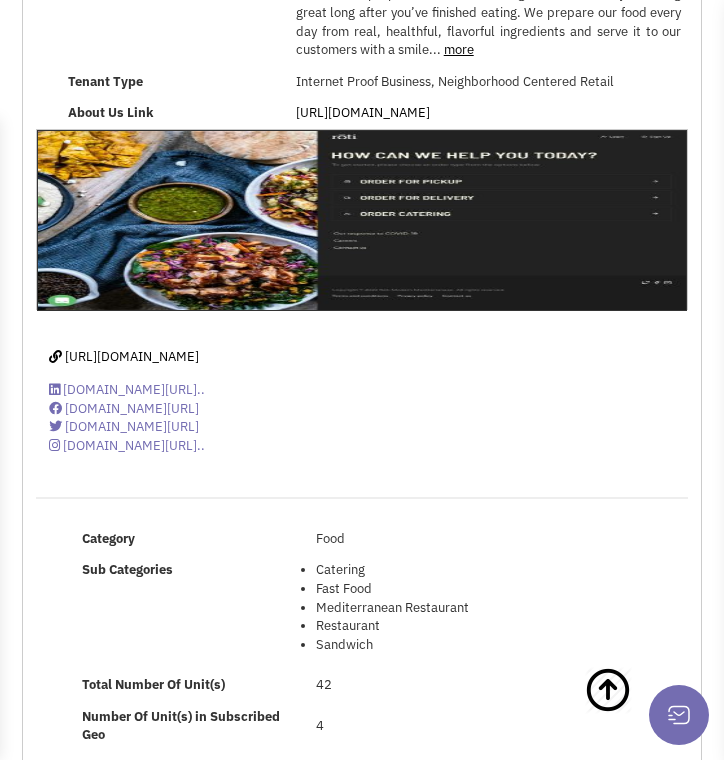 drag, startPoint x: 320, startPoint y: 540, endPoint x: 361, endPoint y: 722, distance: 186.56099 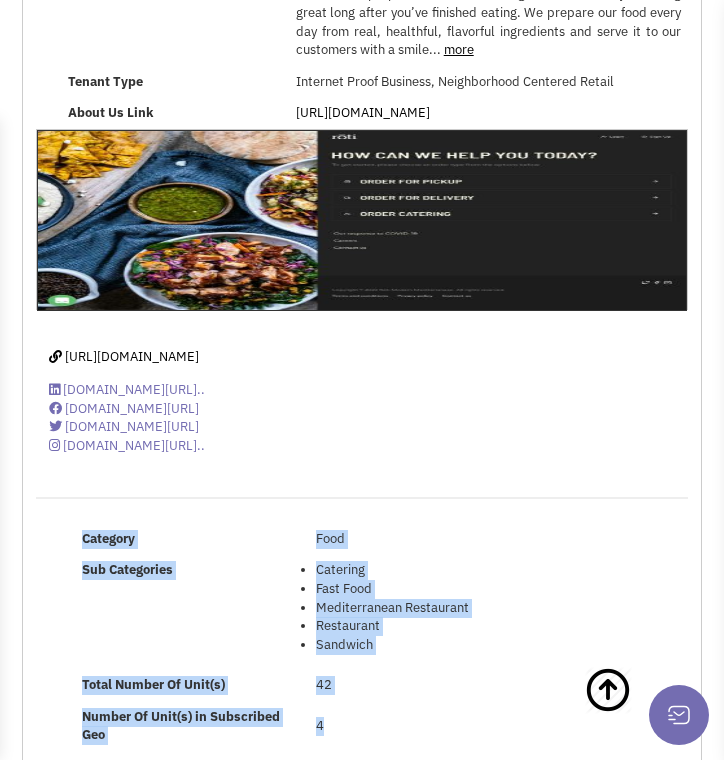 drag, startPoint x: 348, startPoint y: 721, endPoint x: 76, endPoint y: 515, distance: 341.20377 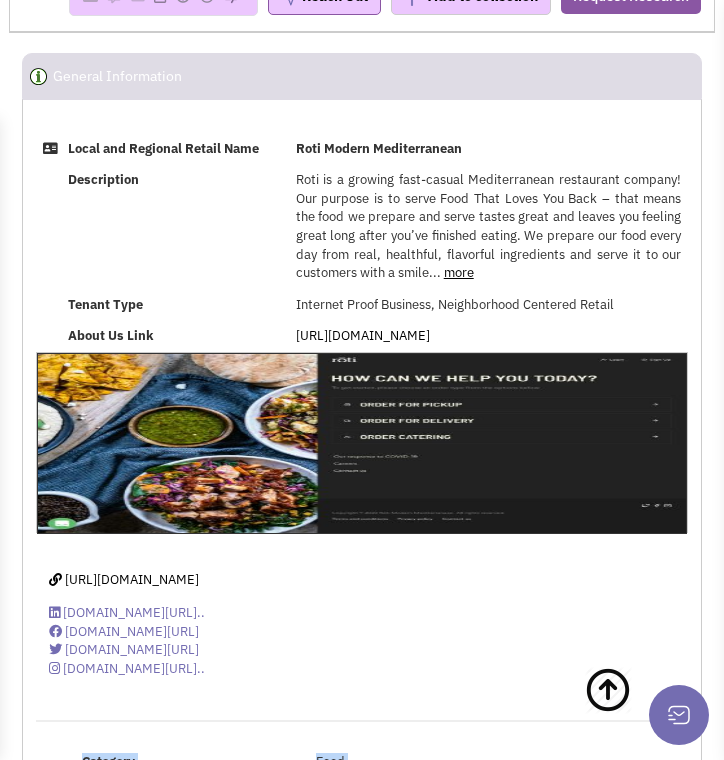 scroll, scrollTop: 0, scrollLeft: 0, axis: both 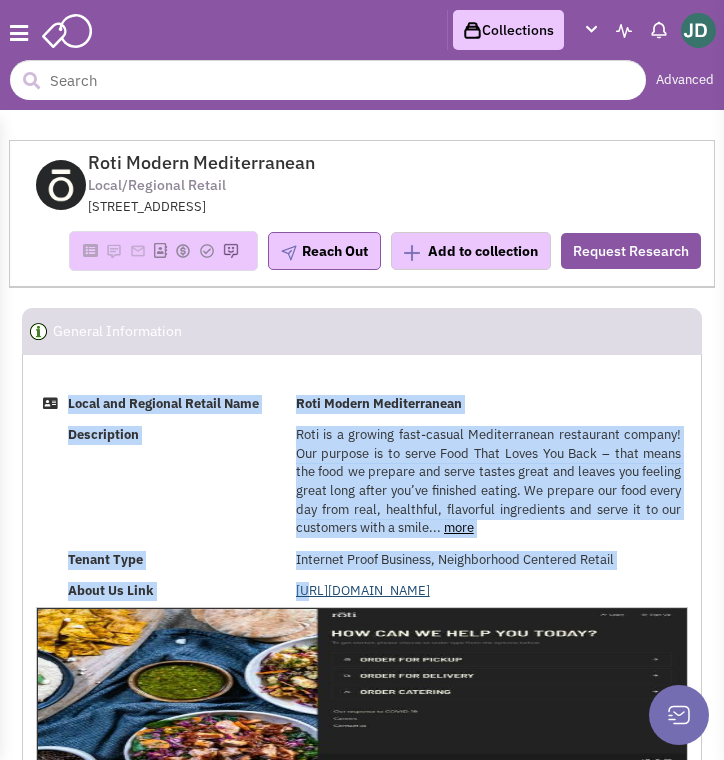 drag, startPoint x: 51, startPoint y: 401, endPoint x: 304, endPoint y: 583, distance: 311.66168 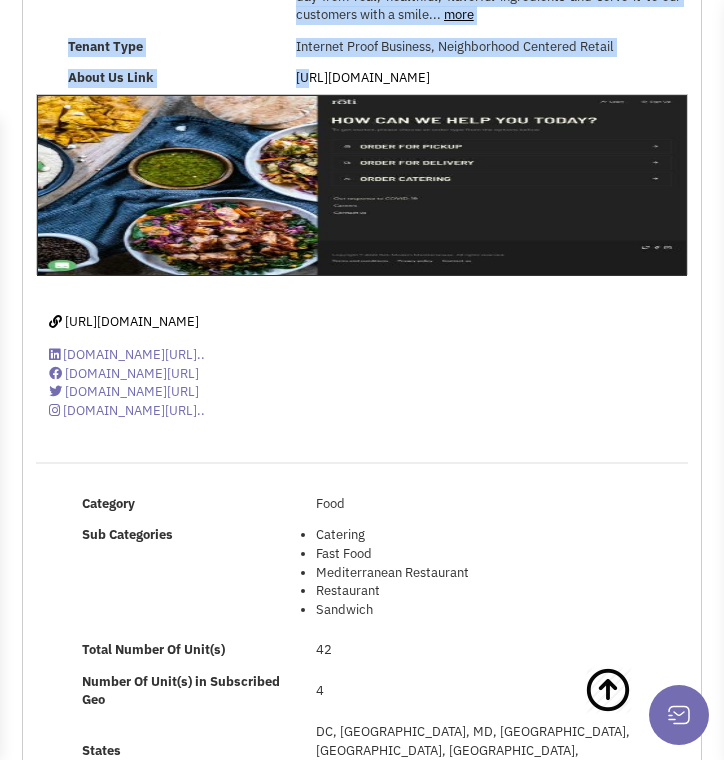 scroll, scrollTop: 543, scrollLeft: 0, axis: vertical 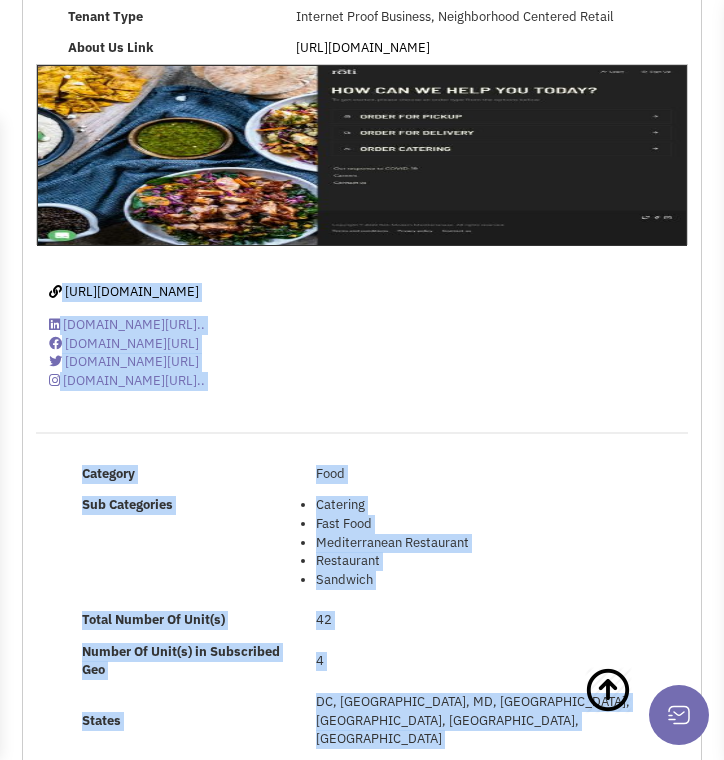 drag, startPoint x: 46, startPoint y: 292, endPoint x: 347, endPoint y: 736, distance: 536.4112 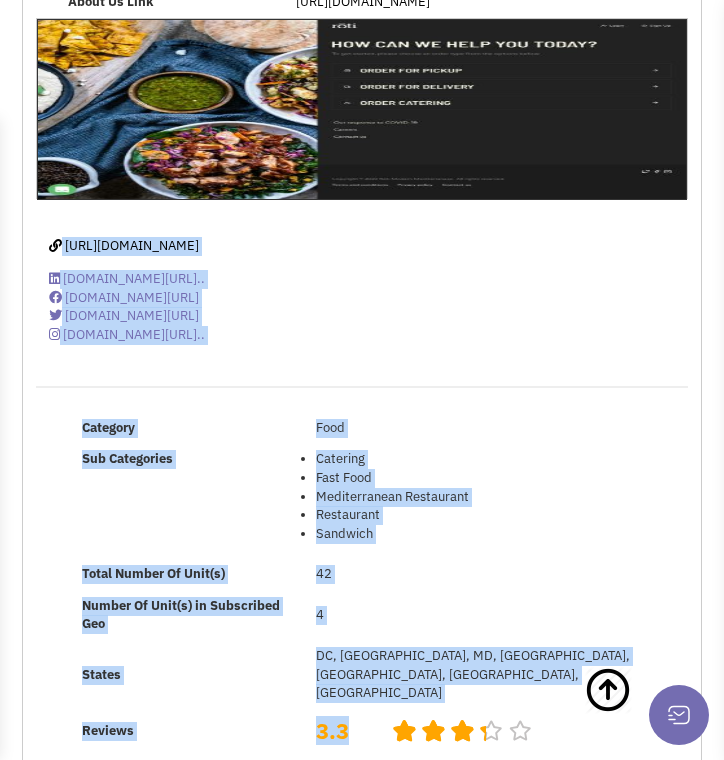 scroll, scrollTop: 0, scrollLeft: 0, axis: both 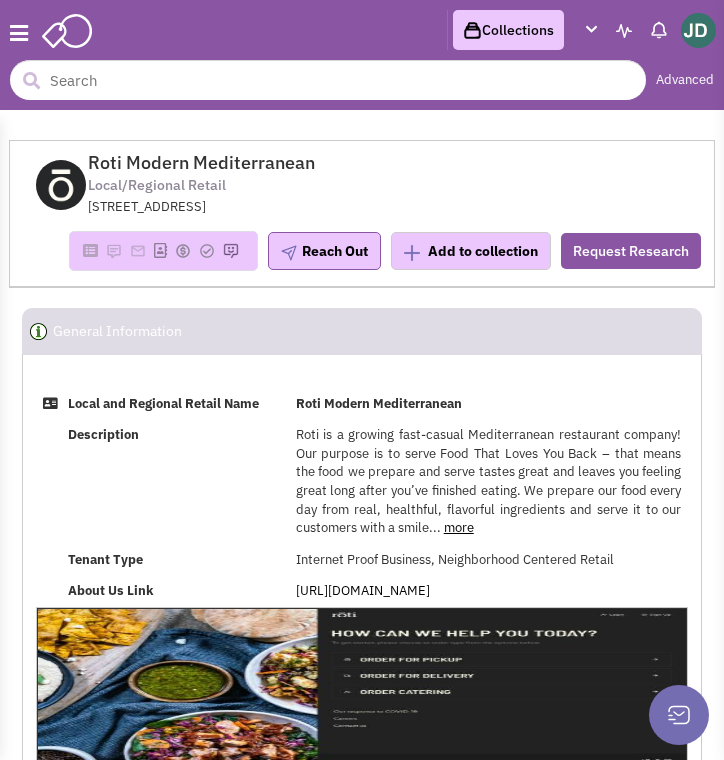 click on "Roti Modern Mediterranean" at bounding box center [488, 404] 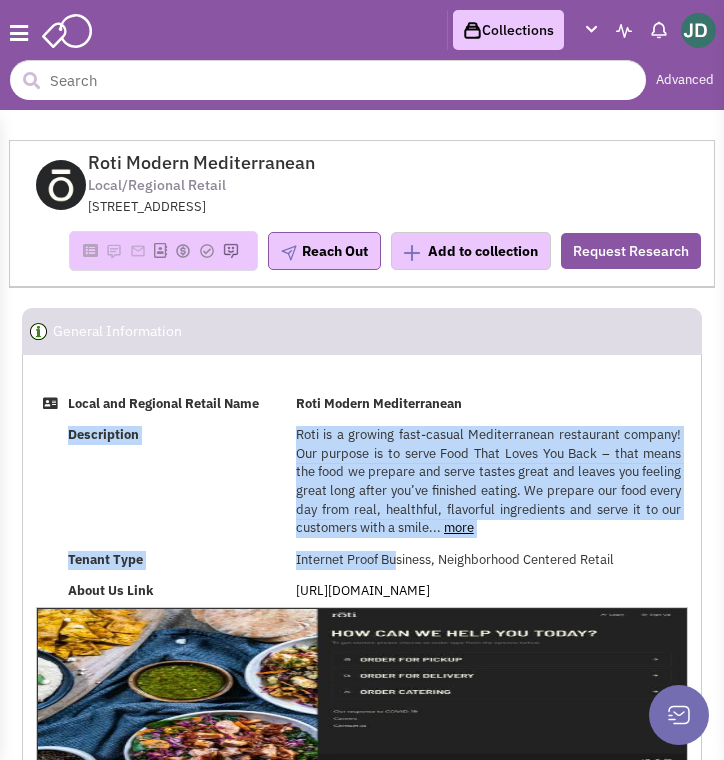 drag, startPoint x: 293, startPoint y: 413, endPoint x: 398, endPoint y: 555, distance: 176.60408 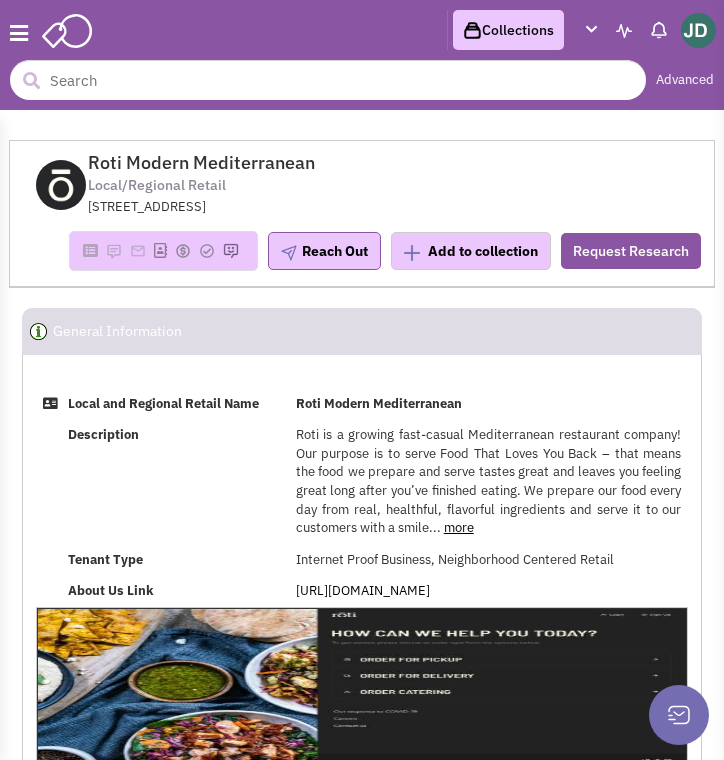 click on "Roti Modern Mediterranean" at bounding box center (379, 403) 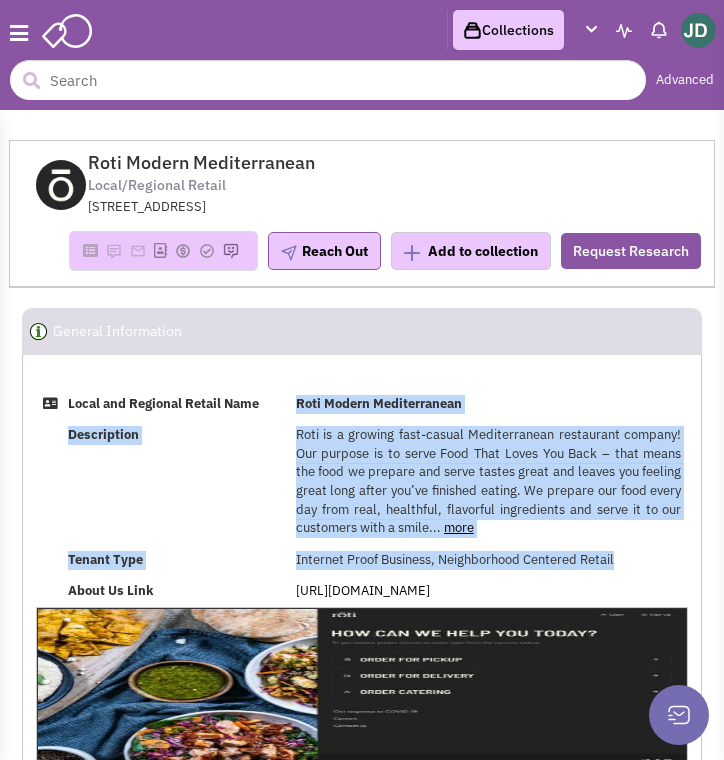drag, startPoint x: 296, startPoint y: 403, endPoint x: 482, endPoint y: 572, distance: 251.31056 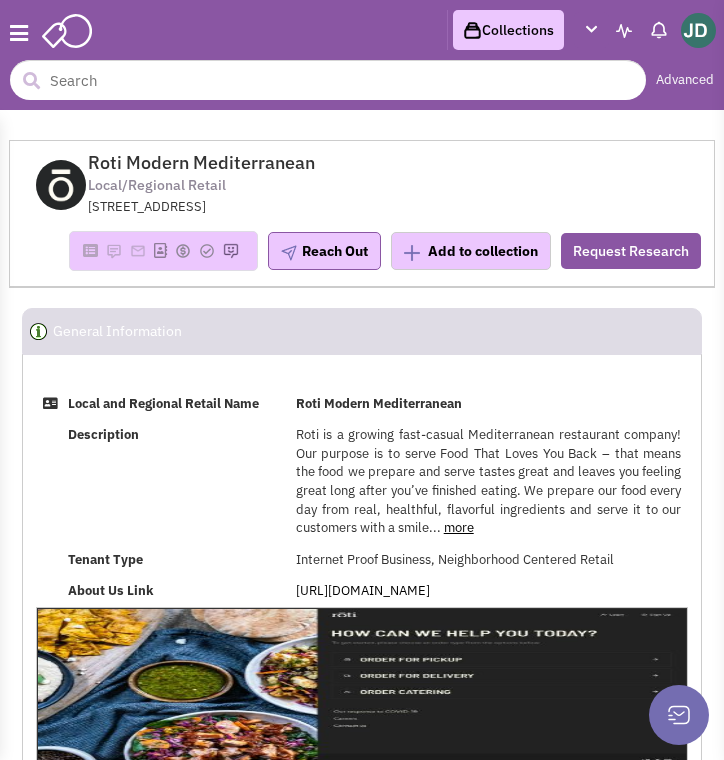 click on "[URL][DOMAIN_NAME]" at bounding box center (488, 592) 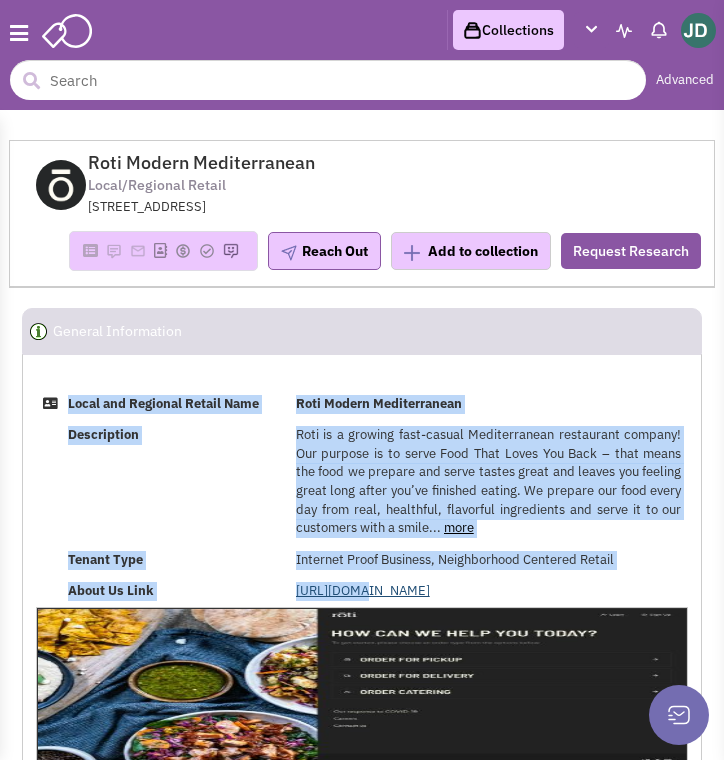 drag, startPoint x: 63, startPoint y: 401, endPoint x: 350, endPoint y: 599, distance: 348.6732 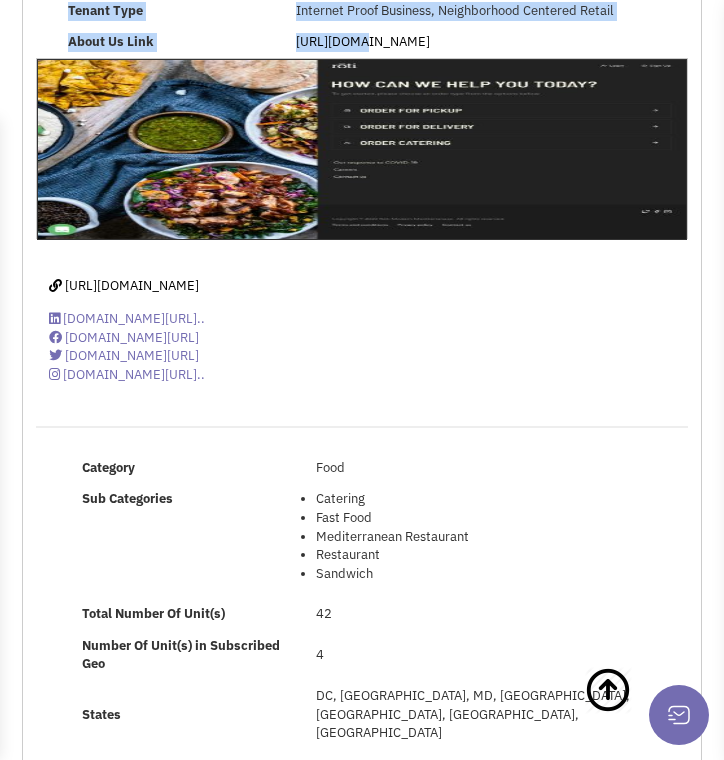 scroll, scrollTop: 577, scrollLeft: 0, axis: vertical 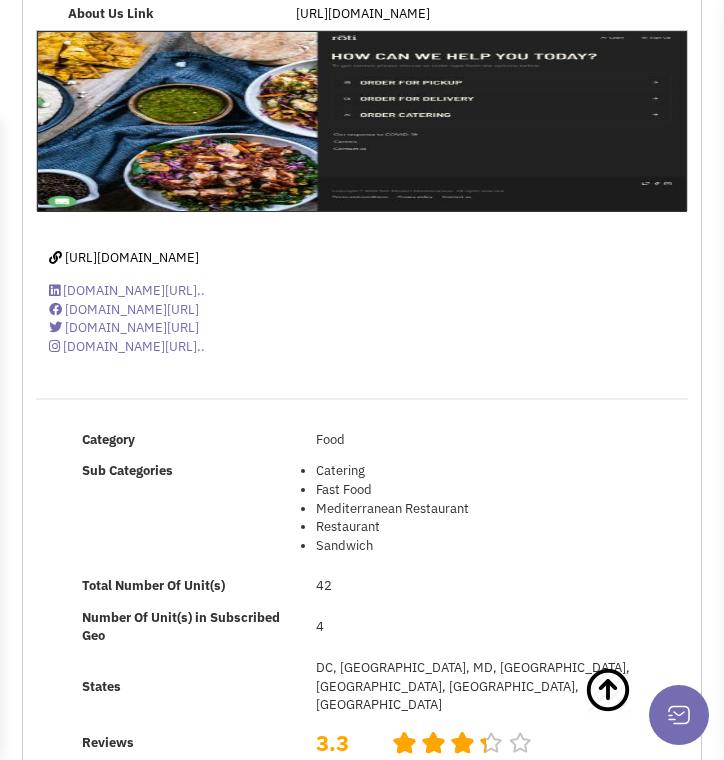 click on "Category" at bounding box center (108, 439) 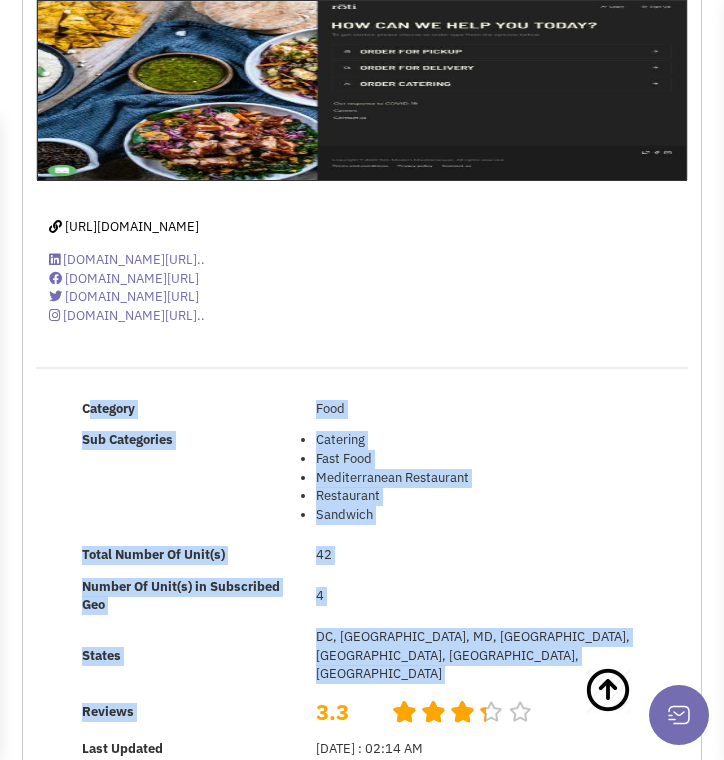 drag, startPoint x: 81, startPoint y: 442, endPoint x: 407, endPoint y: 696, distance: 413.2699 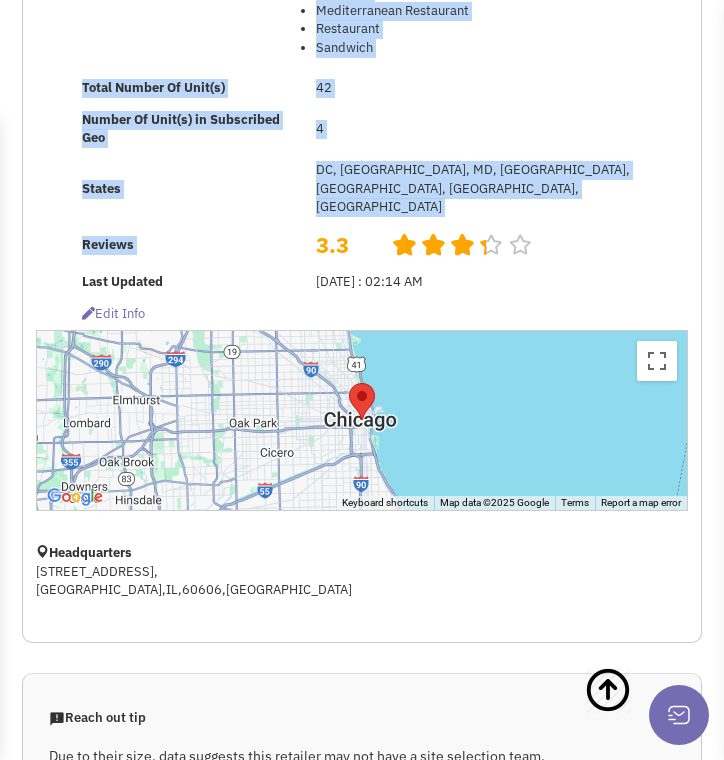 scroll, scrollTop: 0, scrollLeft: 0, axis: both 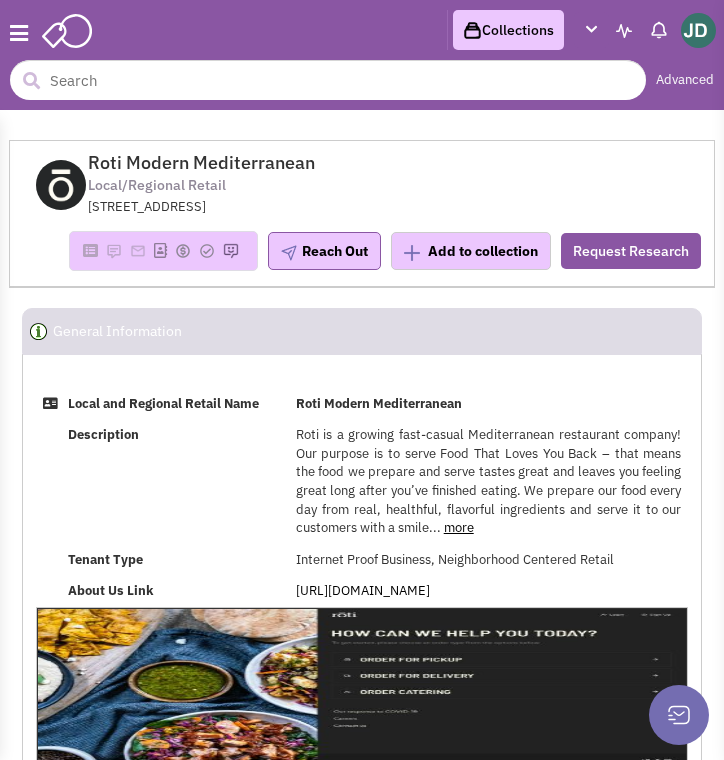 click on "Local and Regional Retail Name
Roti Modern Mediterranean
Description
Roti is a growing fast-casual Mediterranean restaurant company!  Our purpose is to serve Food That Loves You Back – that means the food we prepare and serve tastes great and leaves you feeling great long after you’ve finished eating. We prepare our food every day from real, healthful, flavorful ingredients and serve it to our customers with a smile...
more less  Tenant Type" at bounding box center (362, 1036) 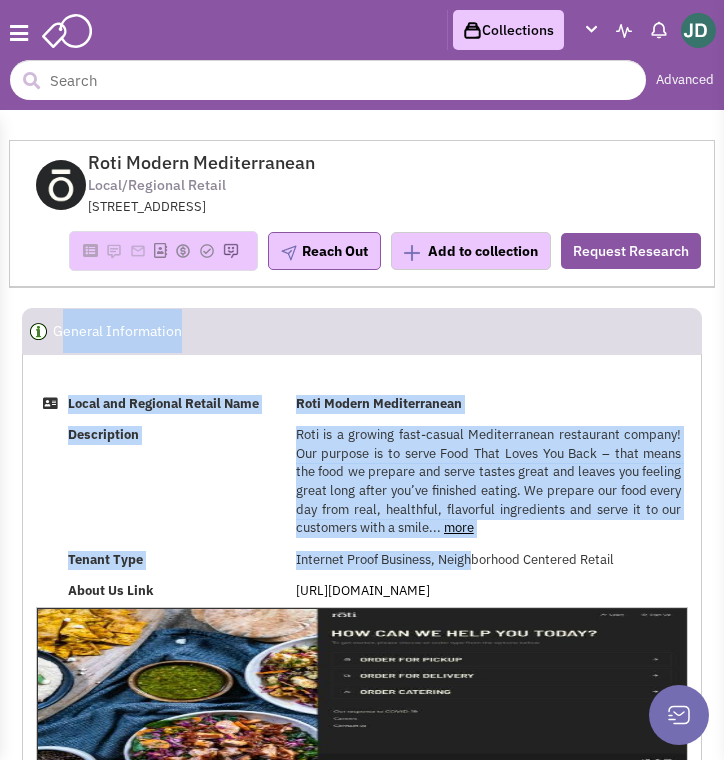 drag, startPoint x: 56, startPoint y: 332, endPoint x: 470, endPoint y: 562, distance: 473.599 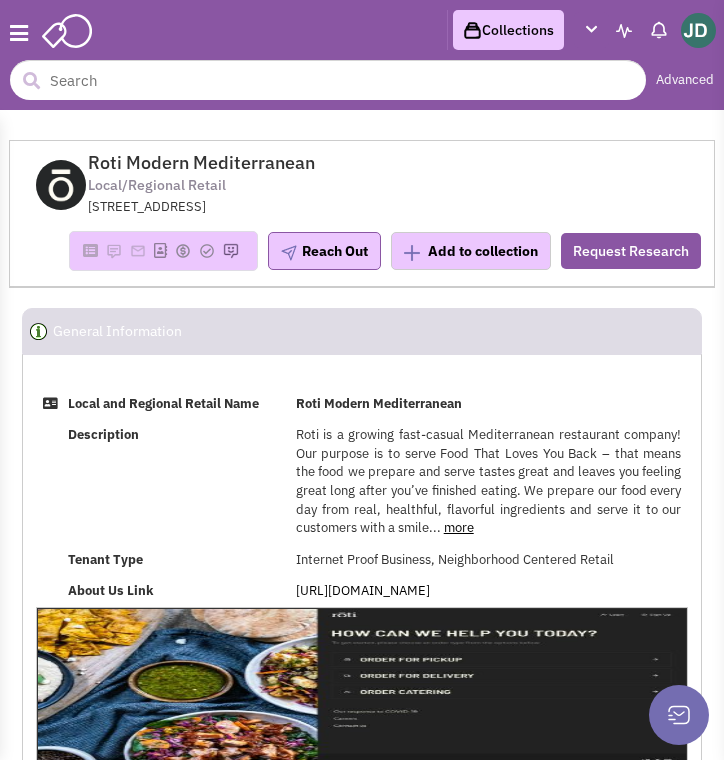 click on "General Information" at bounding box center [121, 331] 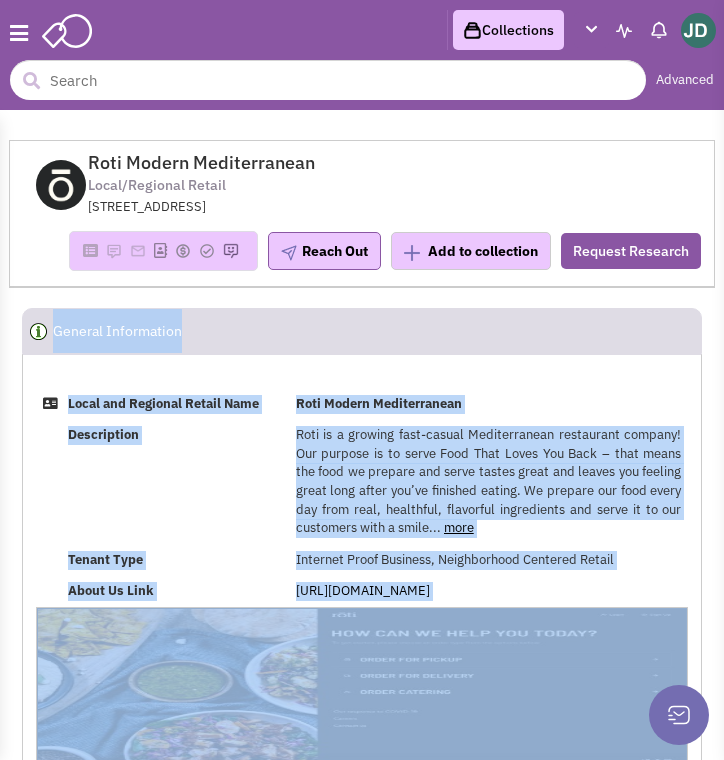 drag, startPoint x: 50, startPoint y: 322, endPoint x: 388, endPoint y: 617, distance: 448.63013 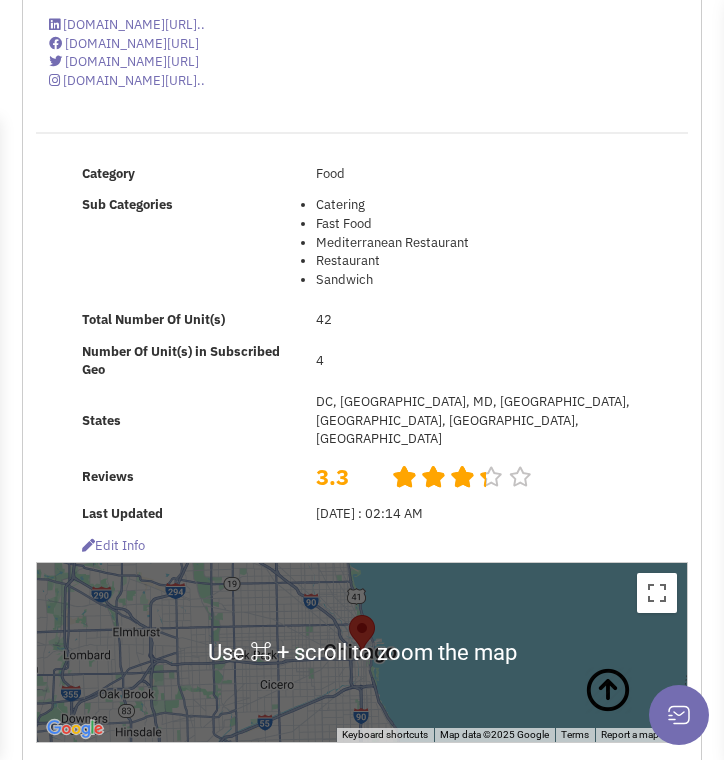 scroll, scrollTop: 853, scrollLeft: 0, axis: vertical 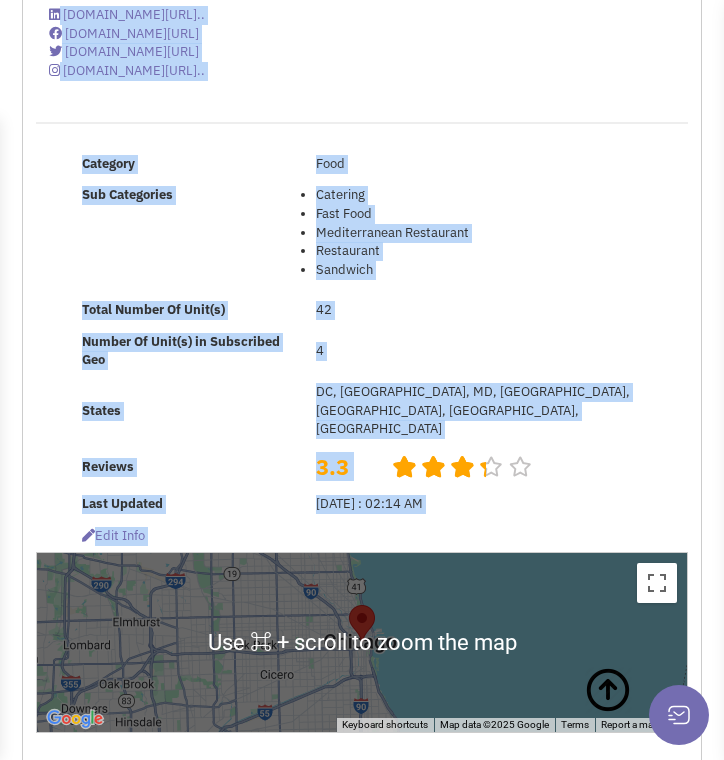 drag, startPoint x: 584, startPoint y: 486, endPoint x: 18, endPoint y: 53, distance: 712.63245 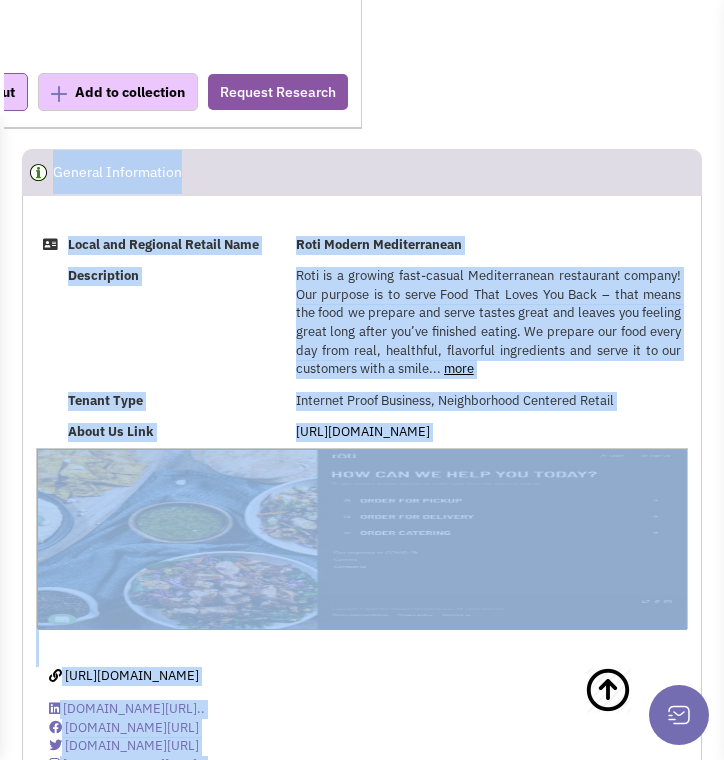 scroll, scrollTop: 155, scrollLeft: 0, axis: vertical 